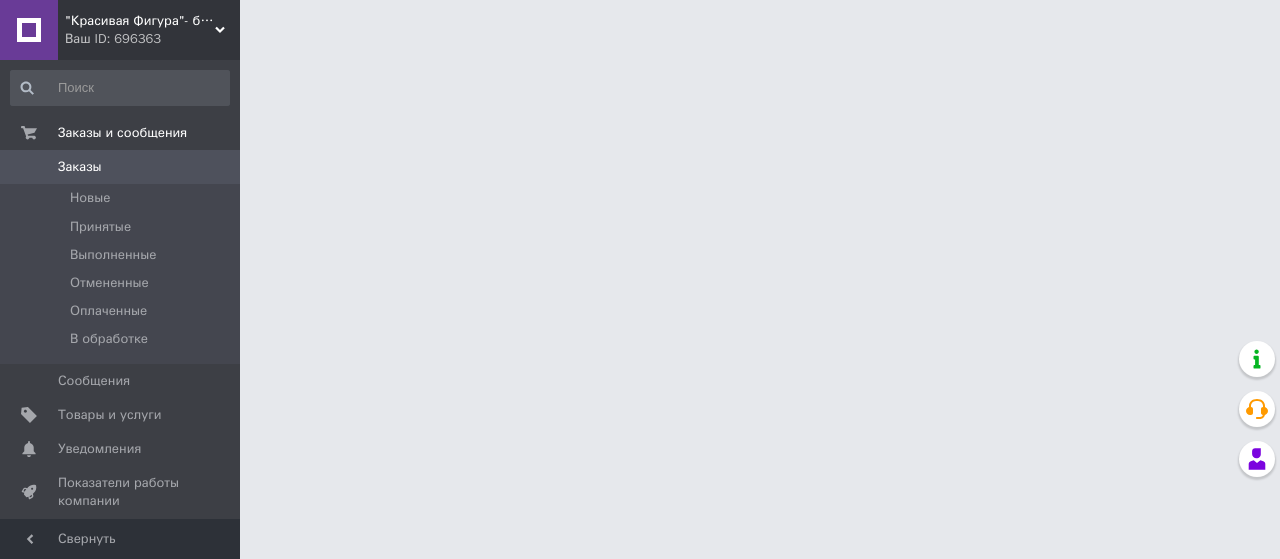 scroll, scrollTop: 0, scrollLeft: 0, axis: both 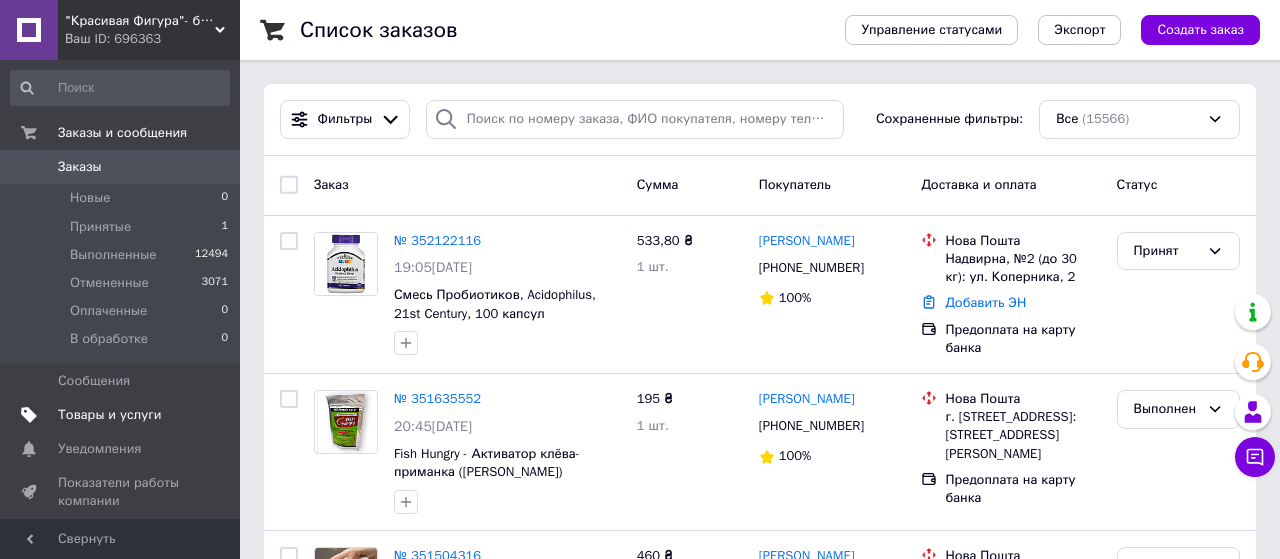 click on "Товары и услуги" at bounding box center [110, 415] 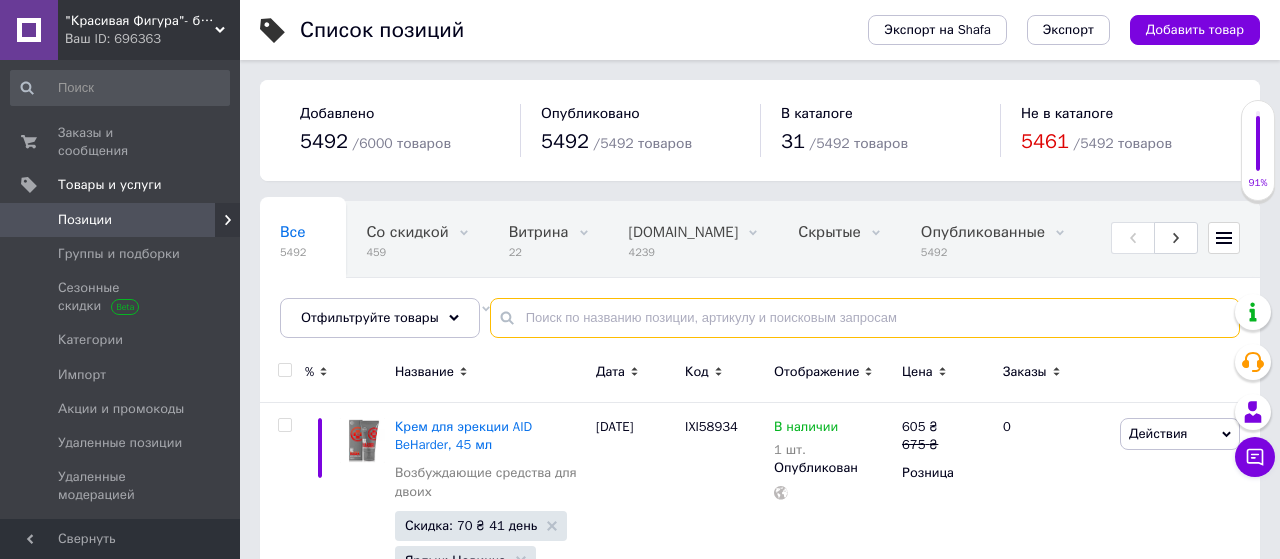 click at bounding box center [865, 318] 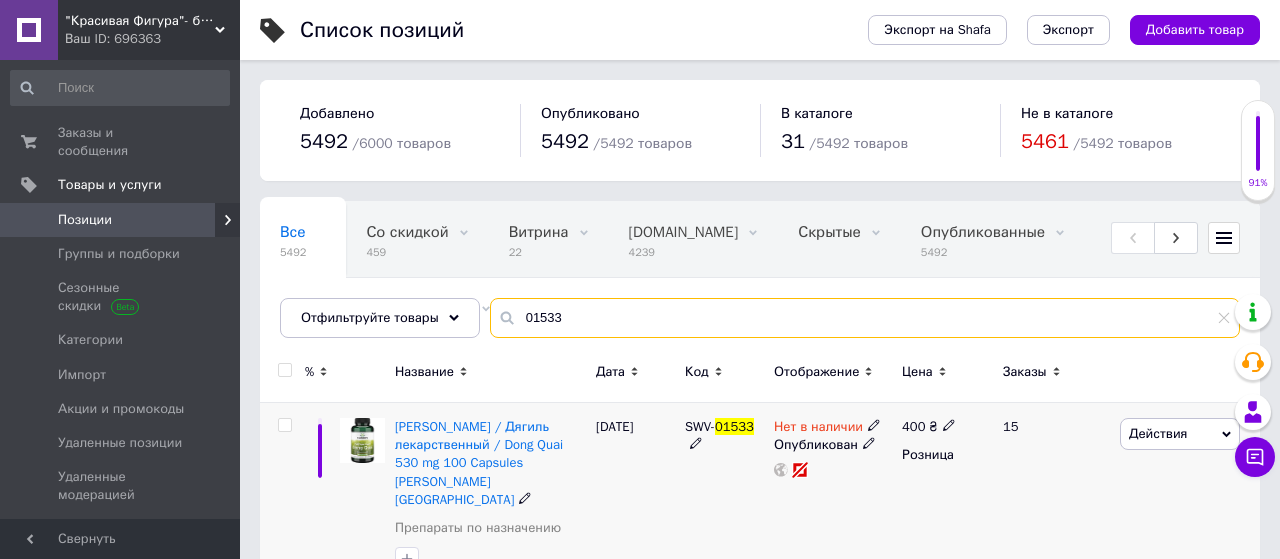 scroll, scrollTop: 37, scrollLeft: 0, axis: vertical 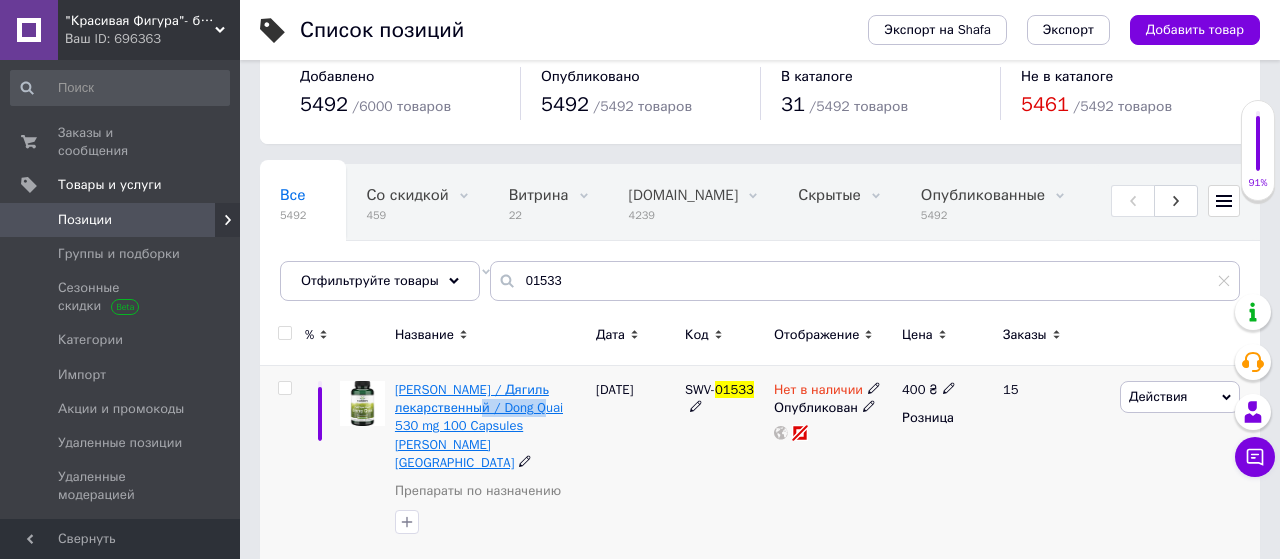 drag, startPoint x: 582, startPoint y: 412, endPoint x: 509, endPoint y: 406, distance: 73.24616 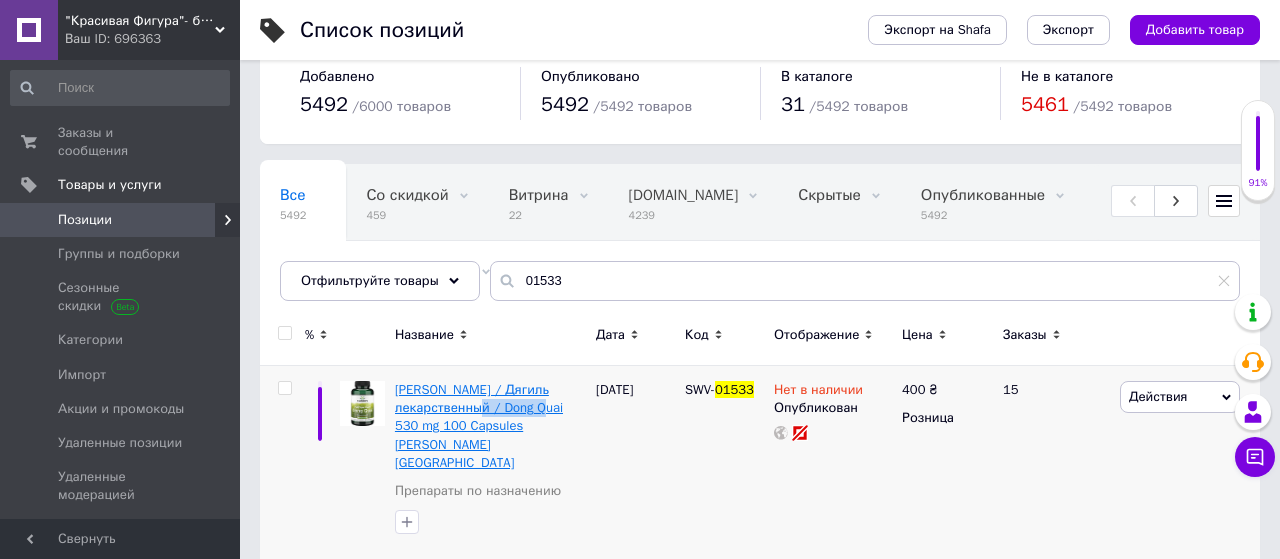 copy on "Dong Quai" 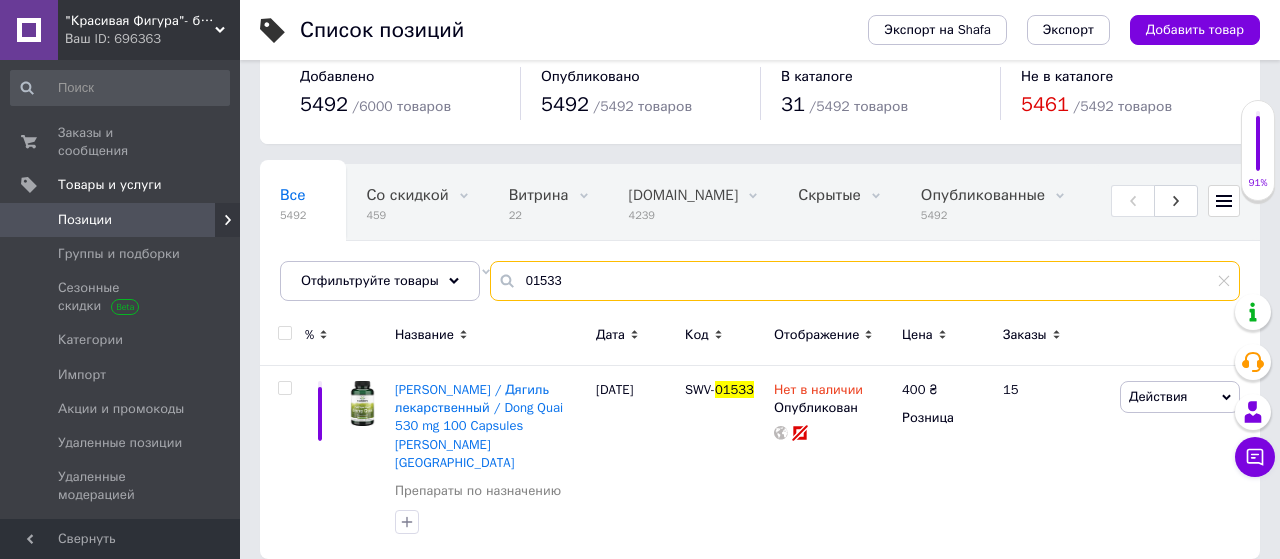 drag, startPoint x: 532, startPoint y: 275, endPoint x: 559, endPoint y: 278, distance: 27.166155 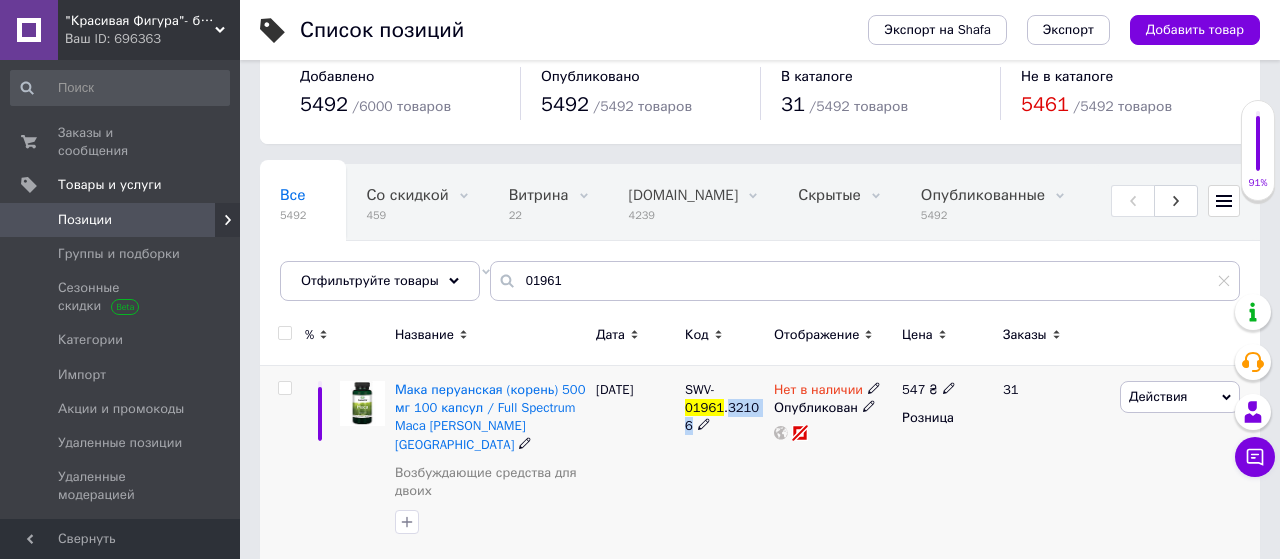 drag, startPoint x: 755, startPoint y: 387, endPoint x: 763, endPoint y: 427, distance: 40.792156 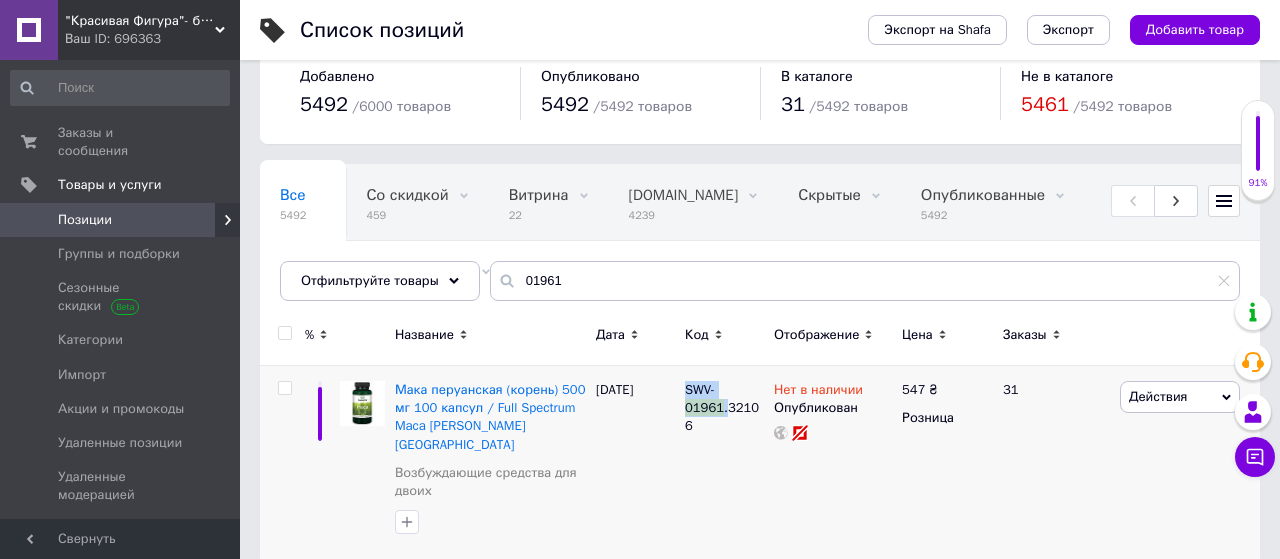 copy on "SWV- 01961 ." 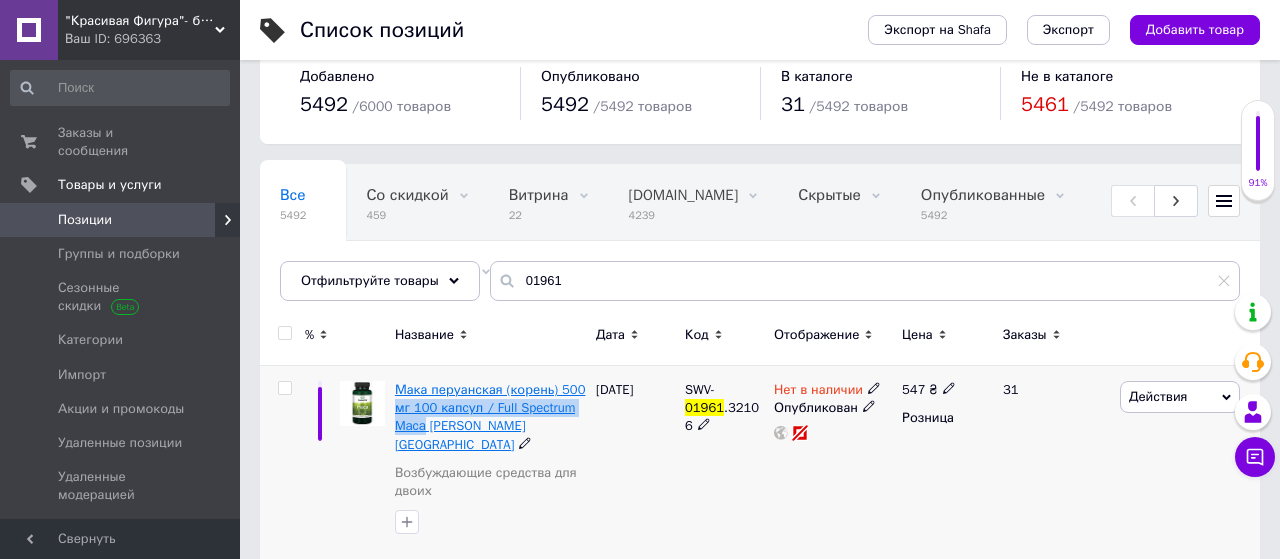 drag, startPoint x: 393, startPoint y: 409, endPoint x: 427, endPoint y: 427, distance: 38.470768 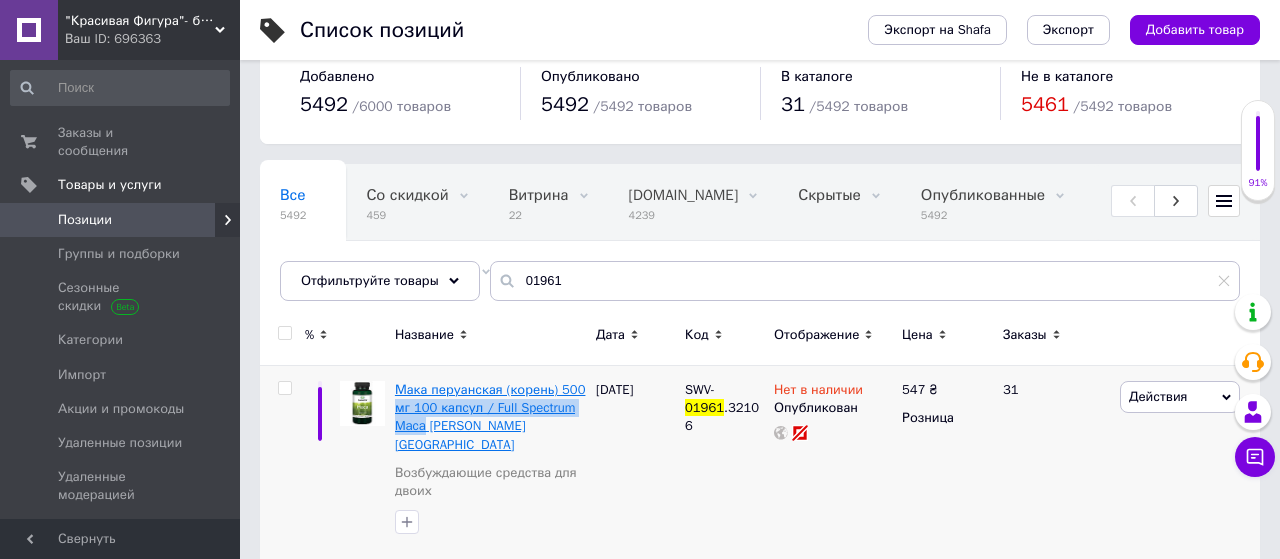 copy on "мг 100 капcул / Full Spectrum Maca" 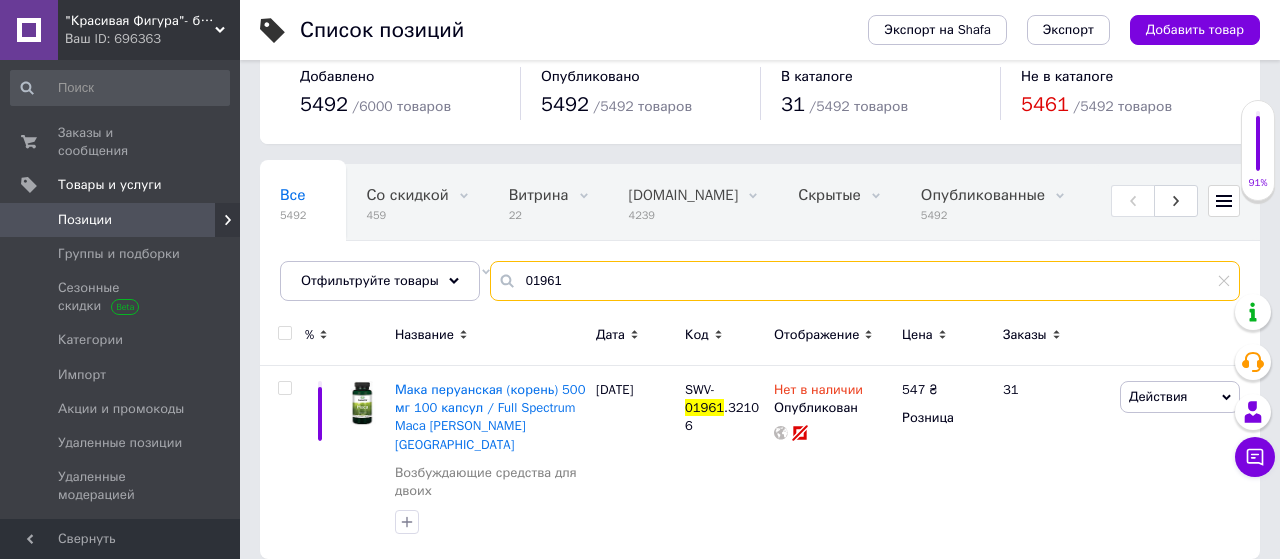 drag, startPoint x: 525, startPoint y: 277, endPoint x: 565, endPoint y: 273, distance: 40.1995 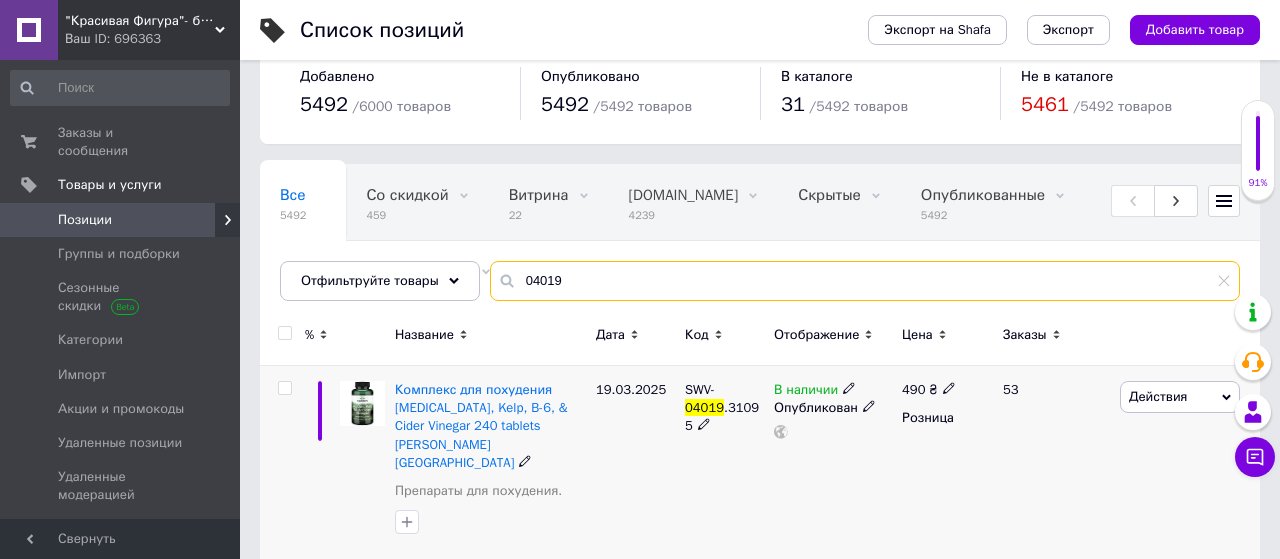 type on "04019" 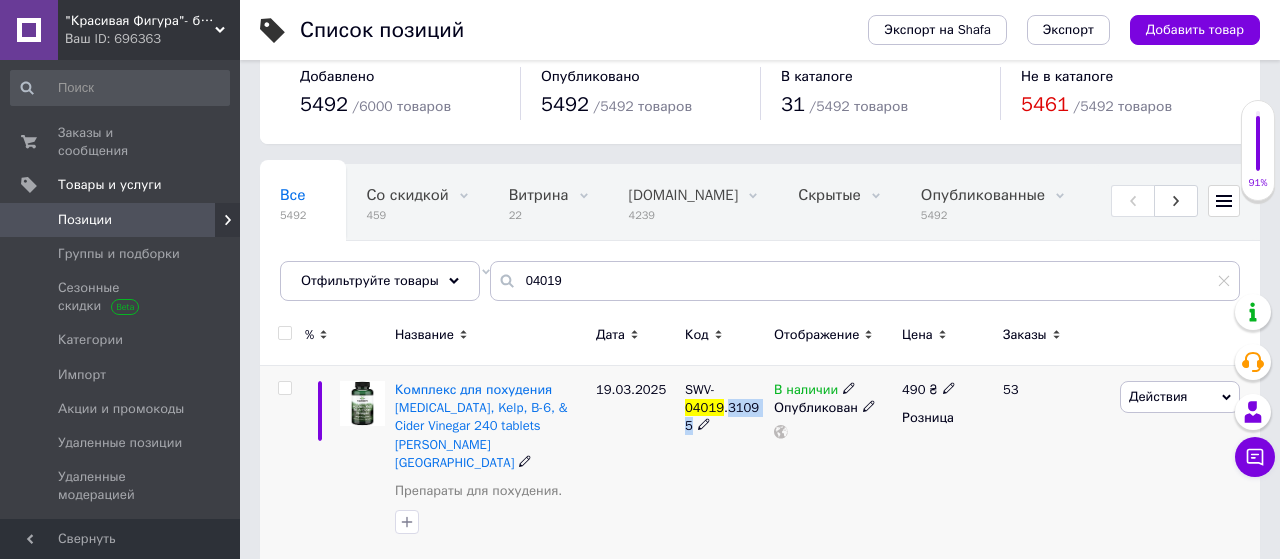 drag, startPoint x: 758, startPoint y: 391, endPoint x: 759, endPoint y: 427, distance: 36.013885 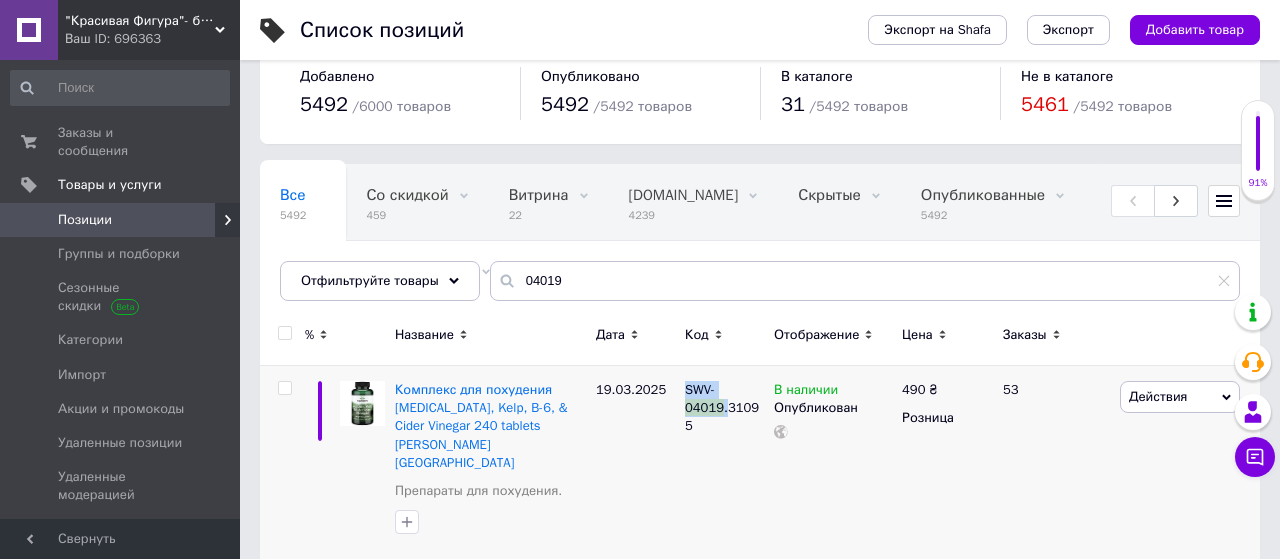copy on "SWV- 04019 ." 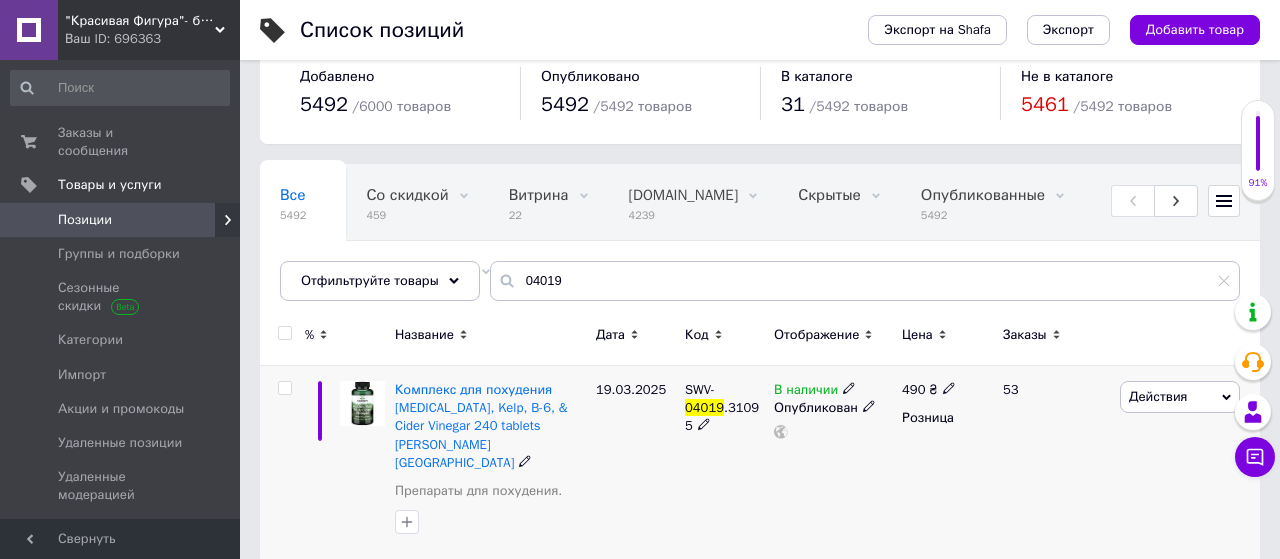 click on "490" at bounding box center [913, 389] 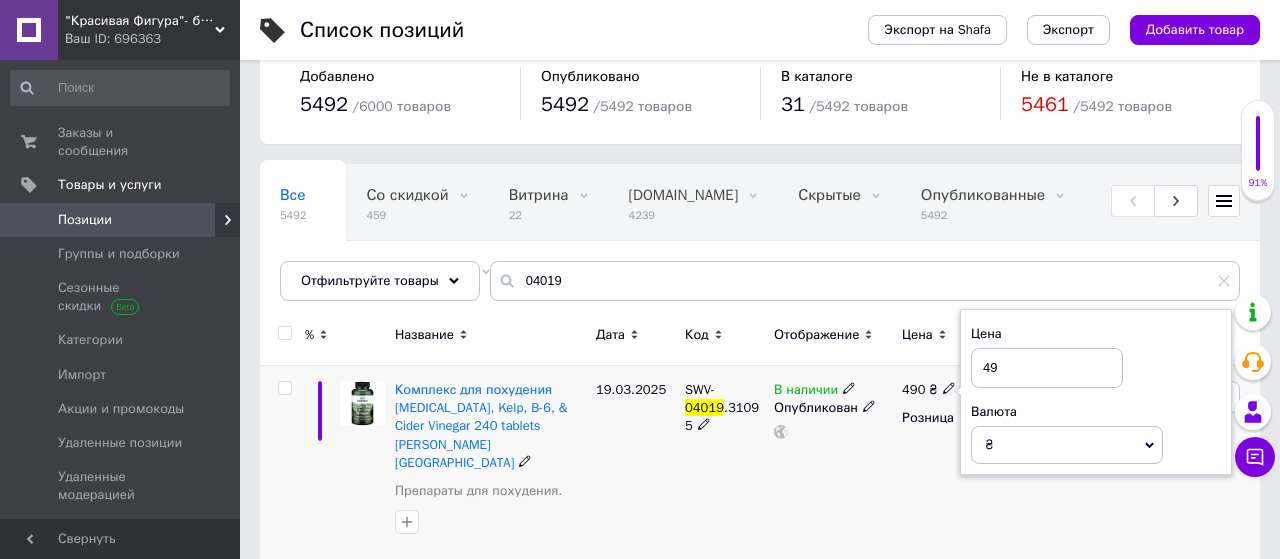 type on "496" 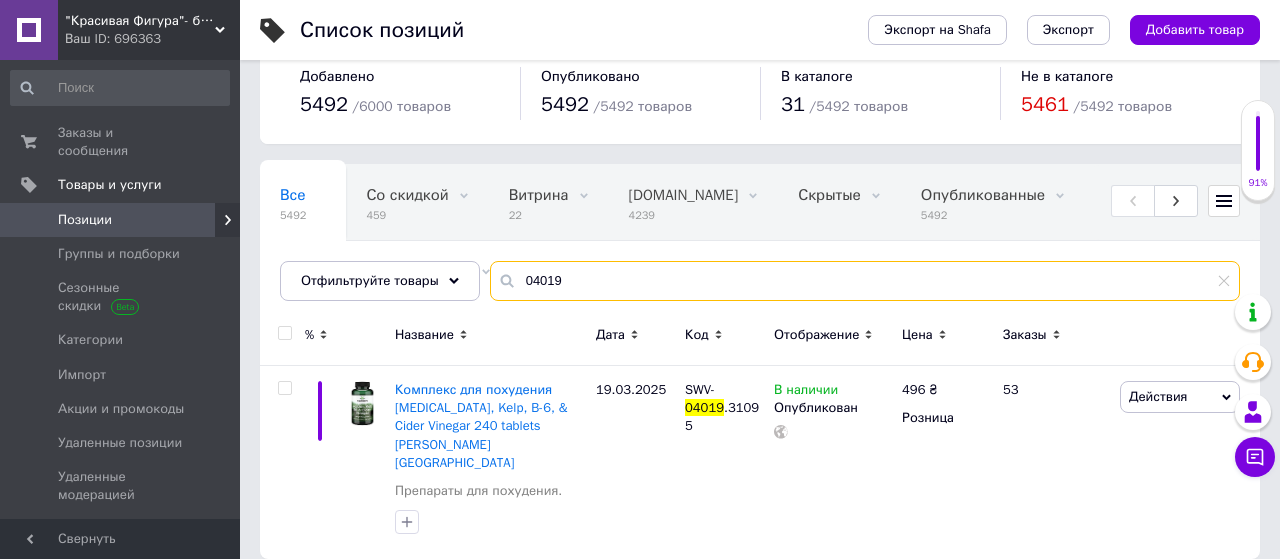 click on "04019" at bounding box center (865, 281) 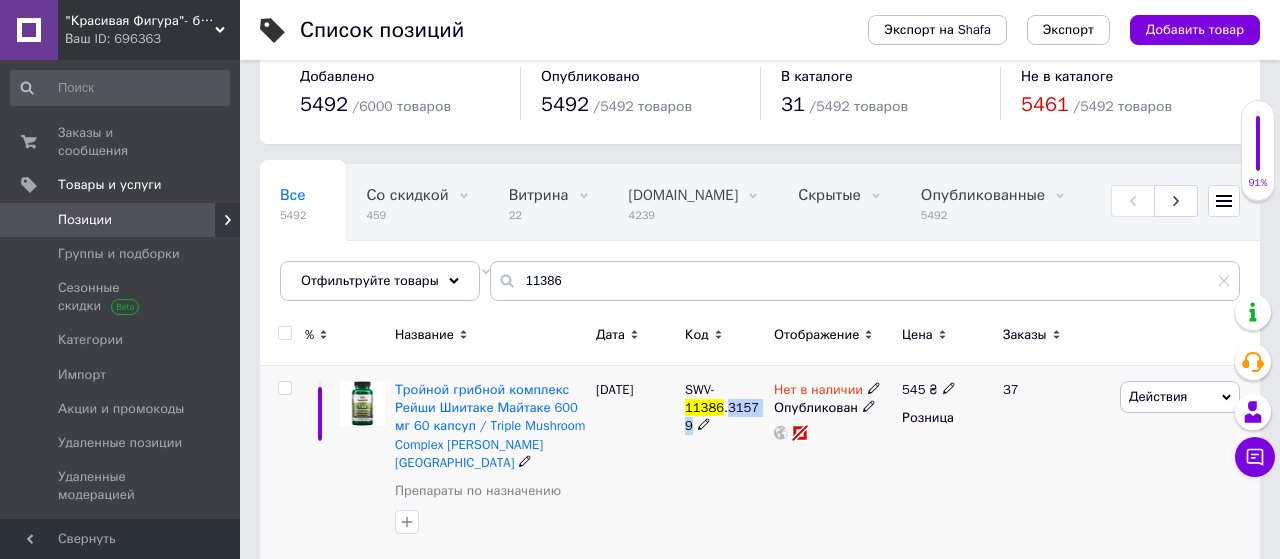 drag, startPoint x: 755, startPoint y: 390, endPoint x: 749, endPoint y: 412, distance: 22.803509 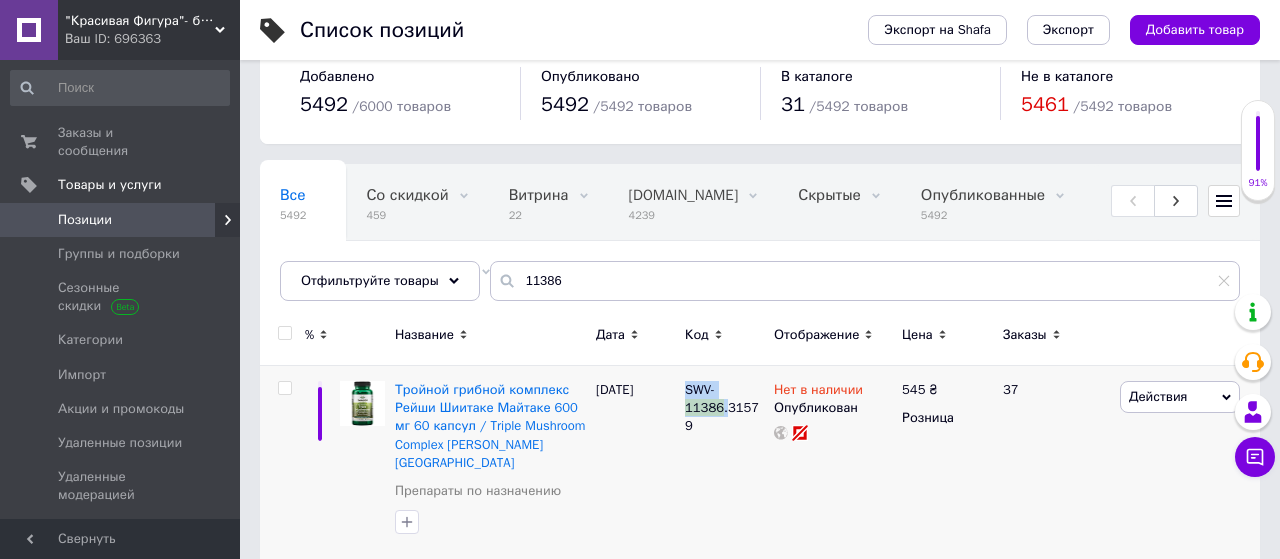 copy on "SWV- 11386 ." 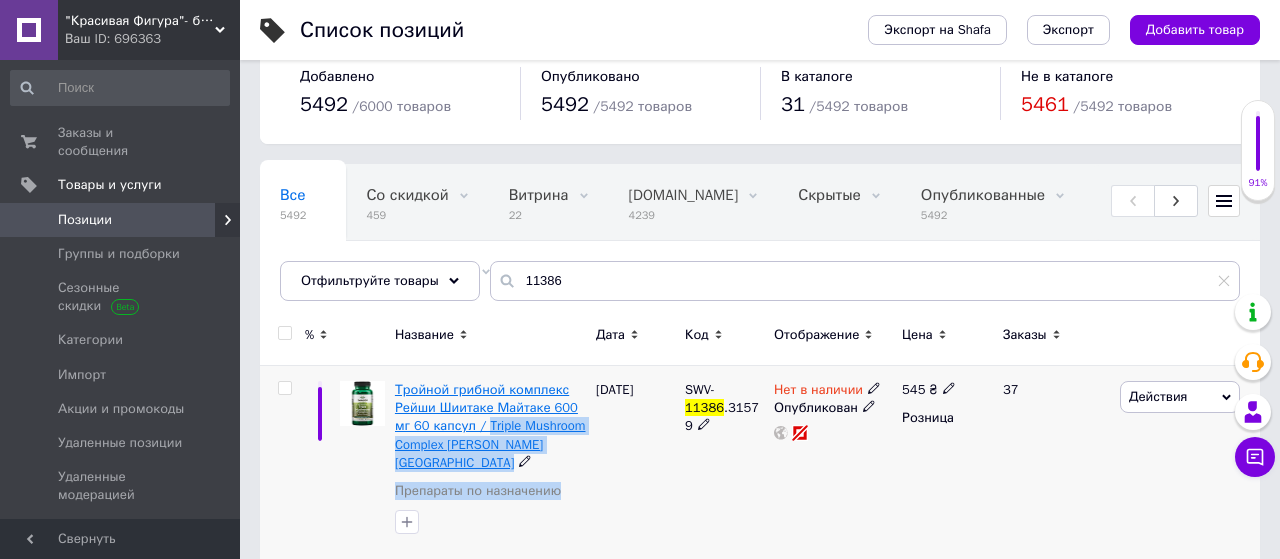 drag, startPoint x: 591, startPoint y: 427, endPoint x: 485, endPoint y: 431, distance: 106.07545 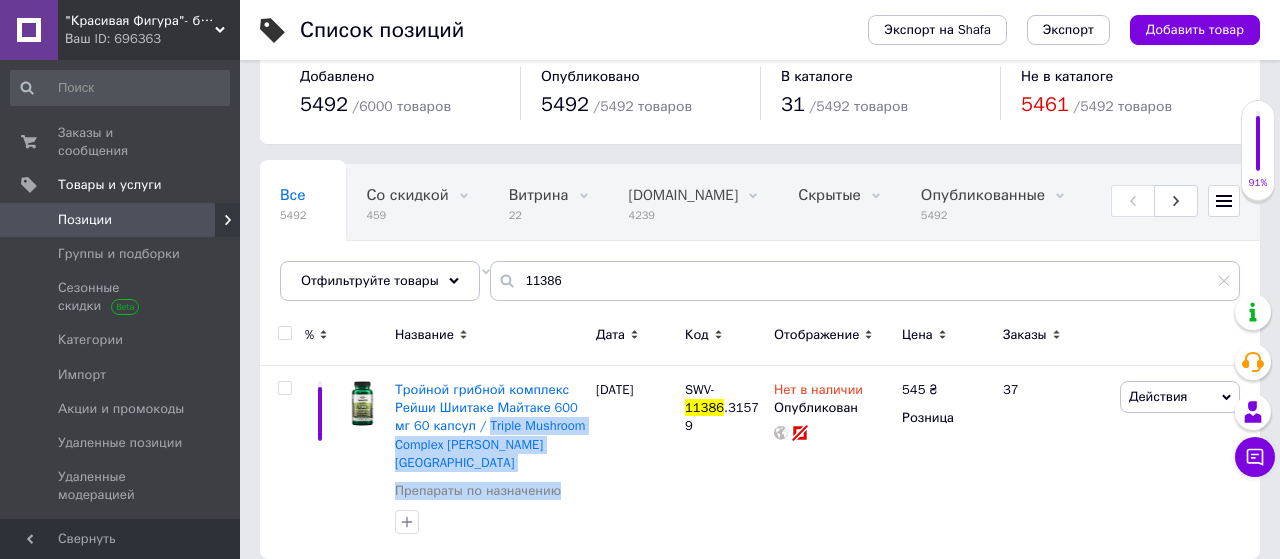 copy on "Triple Mushroom Complex [PERSON_NAME] [GEOGRAPHIC_DATA] Препараты по назначению" 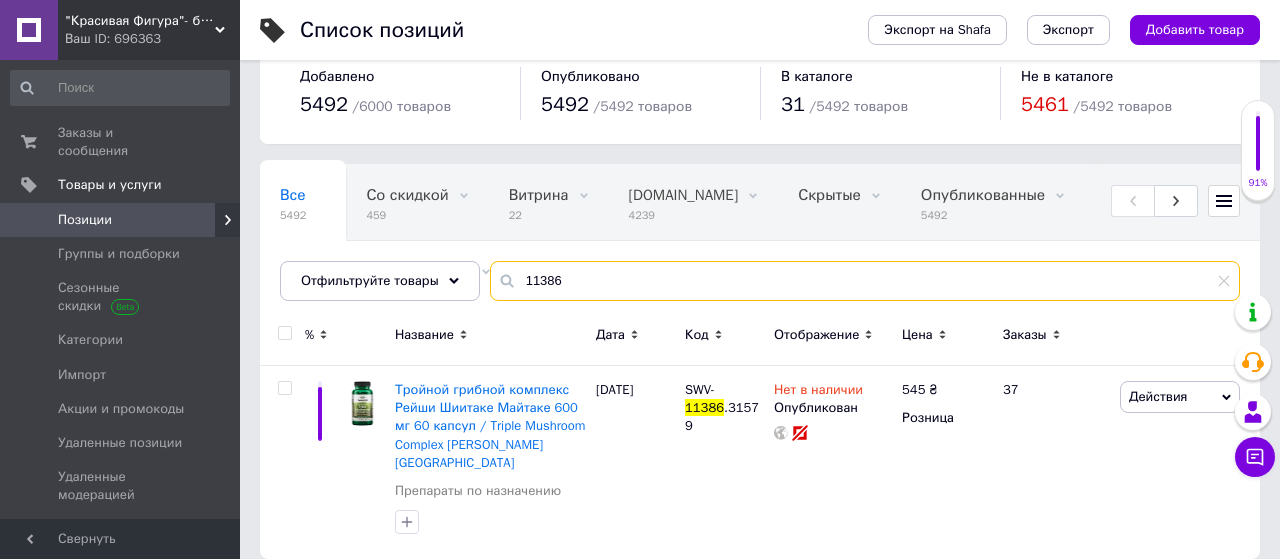 drag, startPoint x: 532, startPoint y: 280, endPoint x: 646, endPoint y: 277, distance: 114.03947 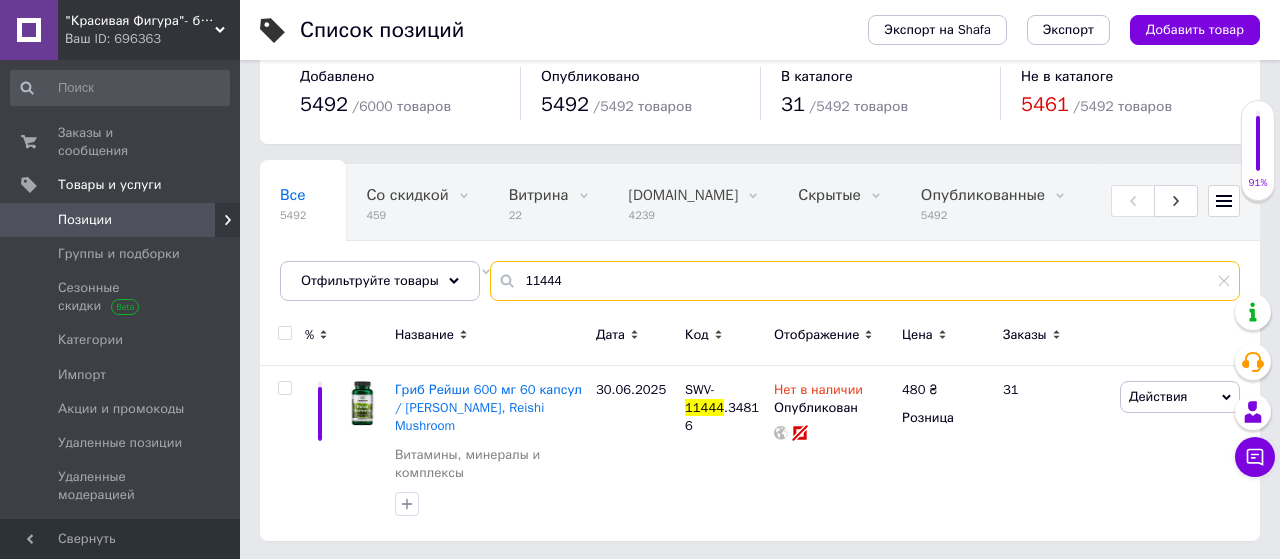 scroll, scrollTop: 19, scrollLeft: 0, axis: vertical 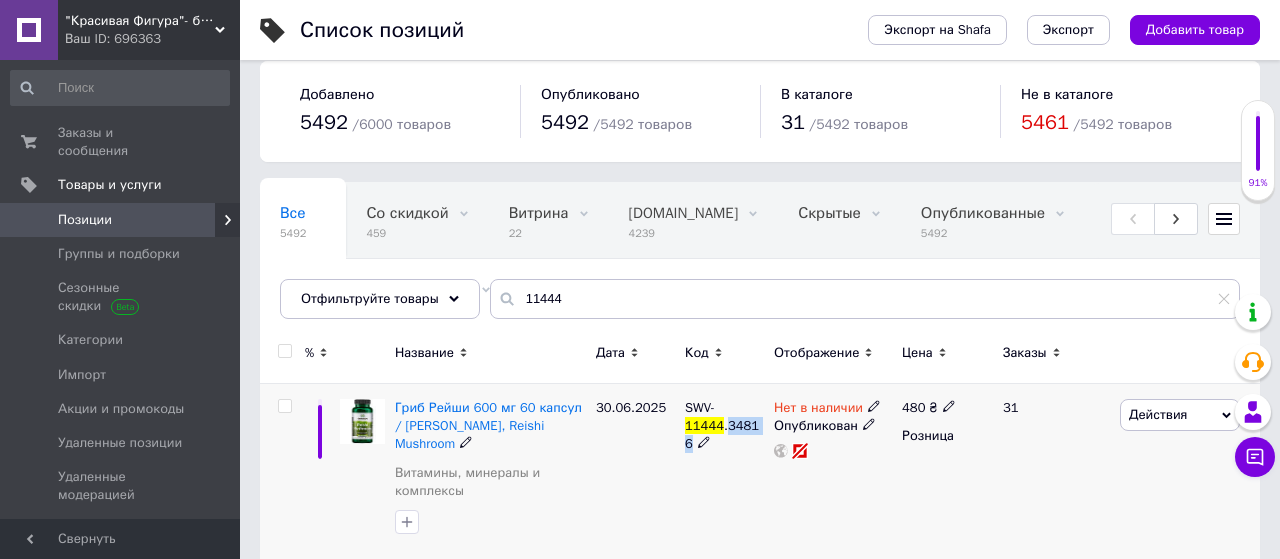 drag, startPoint x: 754, startPoint y: 406, endPoint x: 755, endPoint y: 431, distance: 25.019993 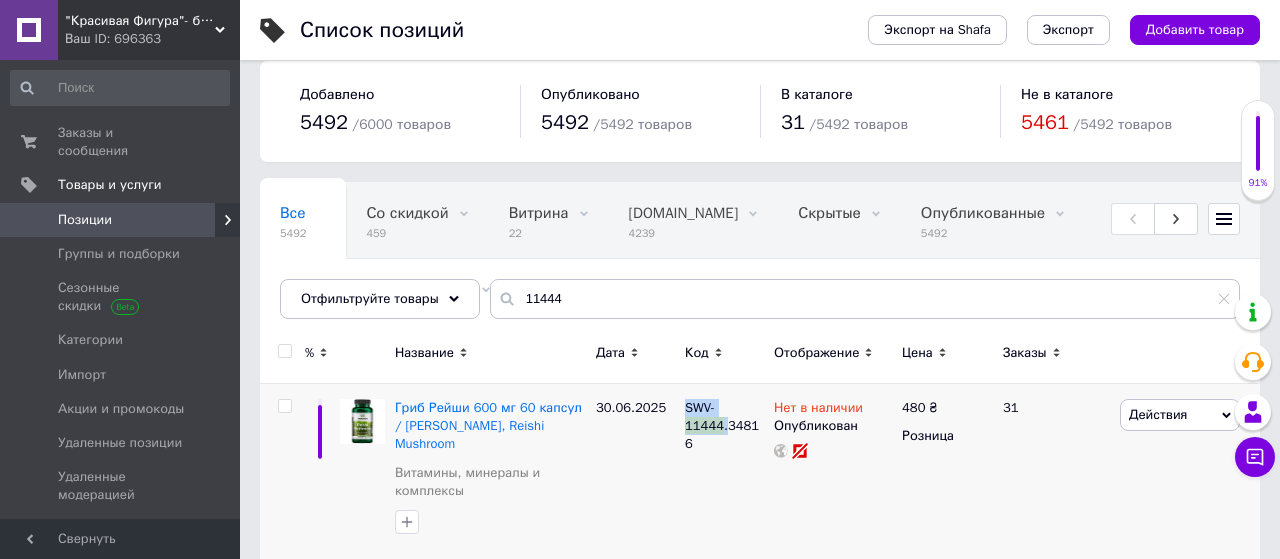 copy on "SWV- 11444 ." 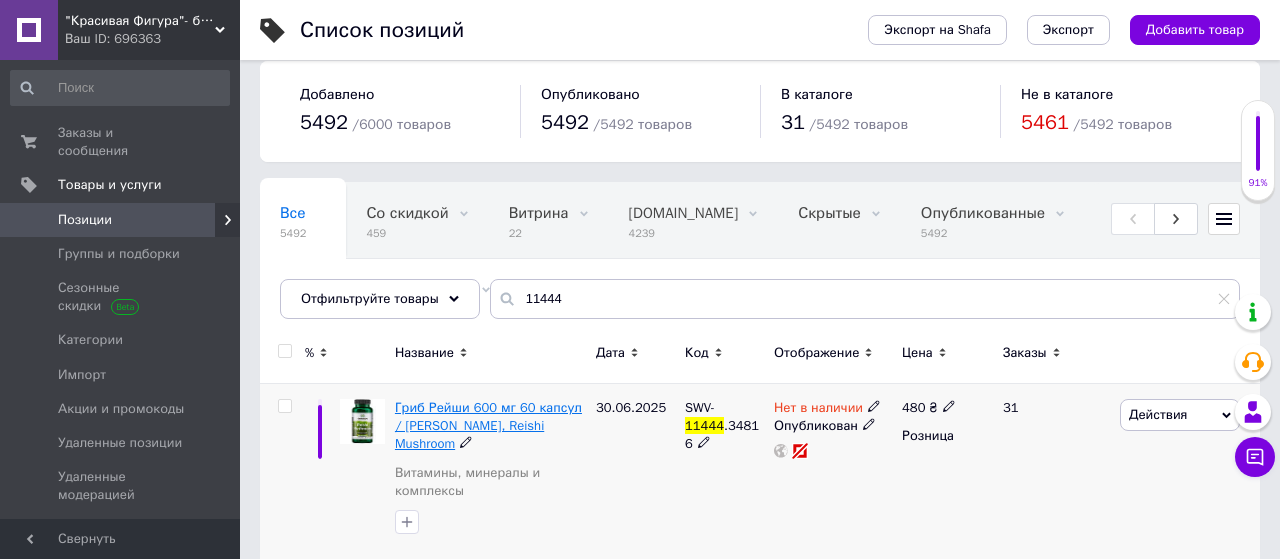 drag, startPoint x: 577, startPoint y: 427, endPoint x: 504, endPoint y: 427, distance: 73 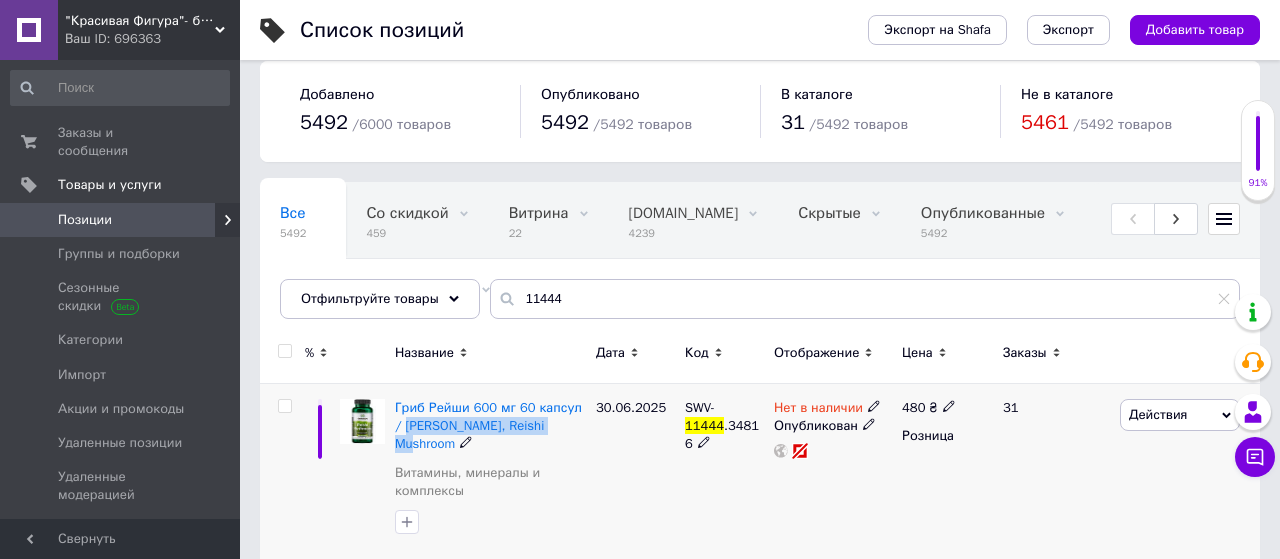drag, startPoint x: 394, startPoint y: 426, endPoint x: 551, endPoint y: 433, distance: 157.15598 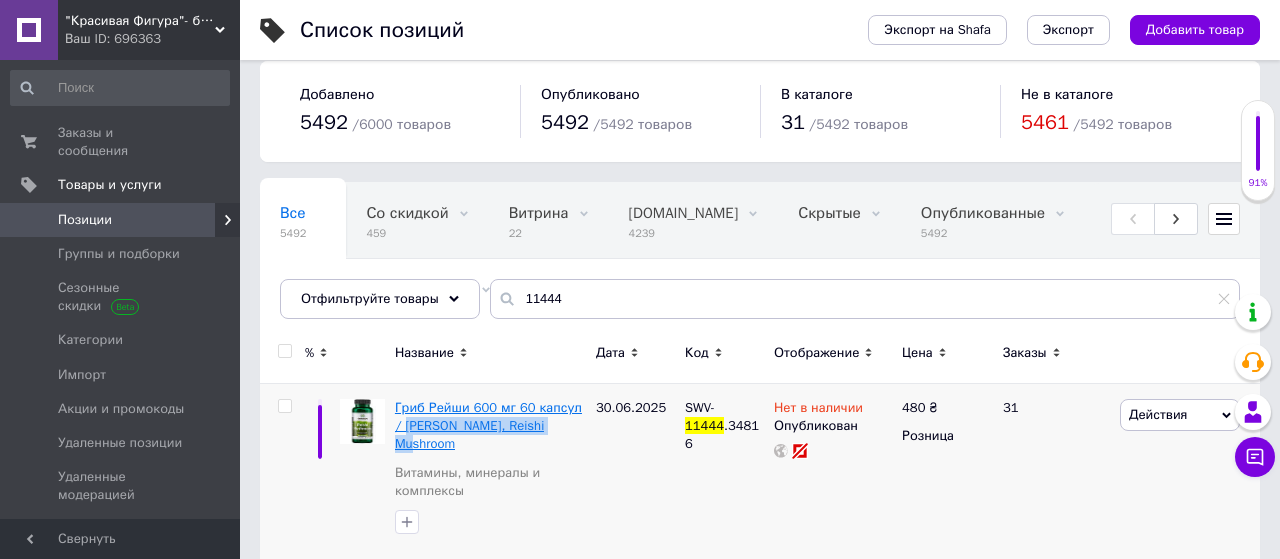 copy on "[PERSON_NAME], Reishi Mushroom" 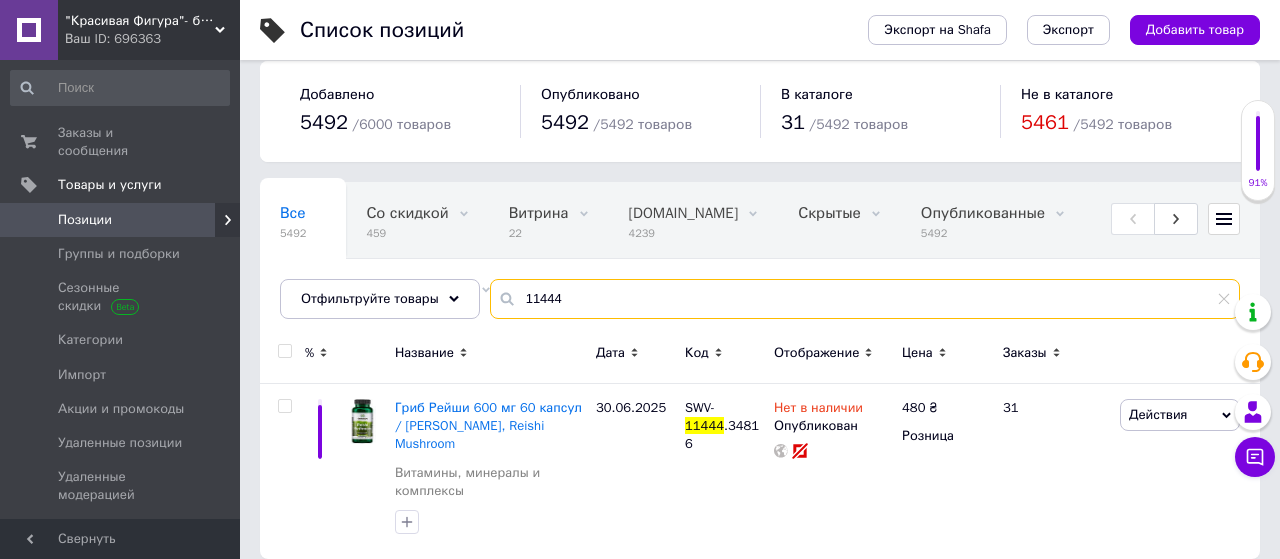 click on "11444" at bounding box center [865, 299] 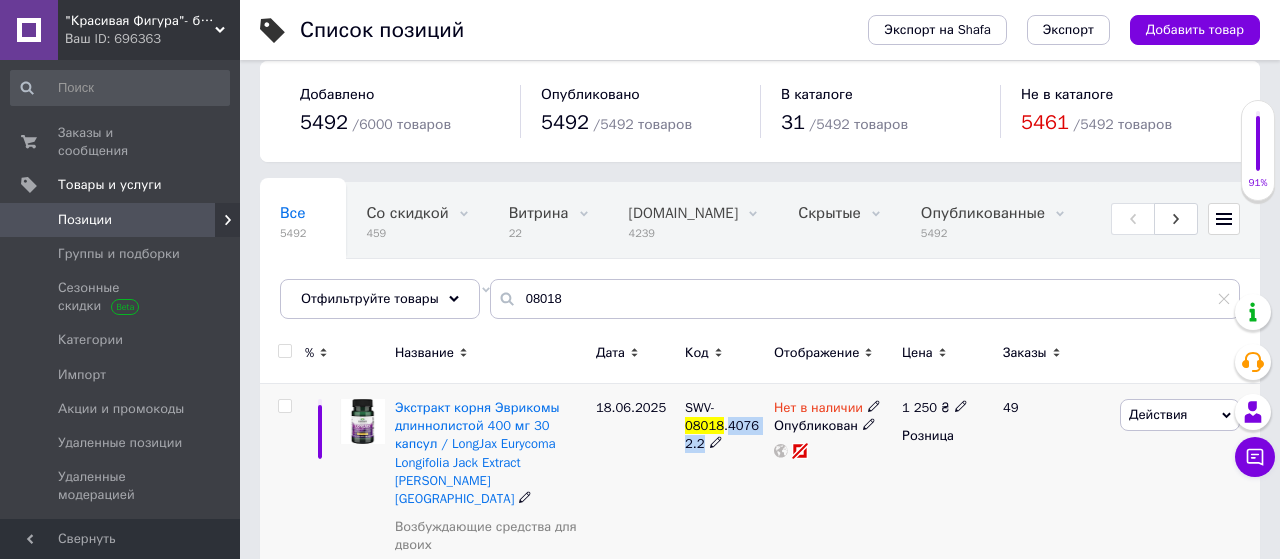drag, startPoint x: 754, startPoint y: 407, endPoint x: 760, endPoint y: 443, distance: 36.496574 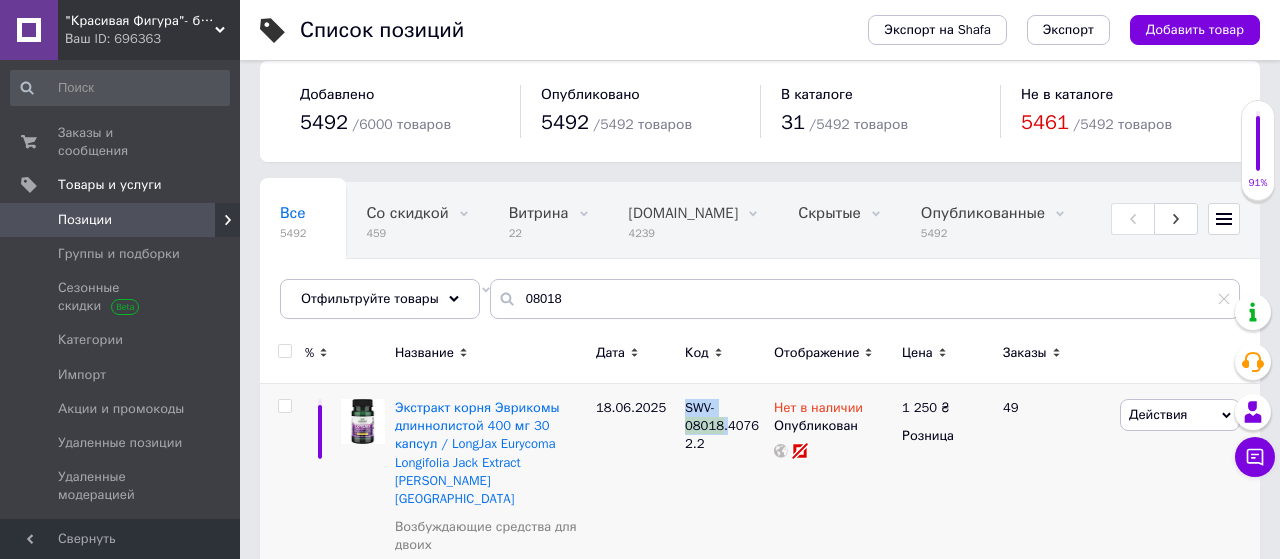 copy on "SWV- 08018 ." 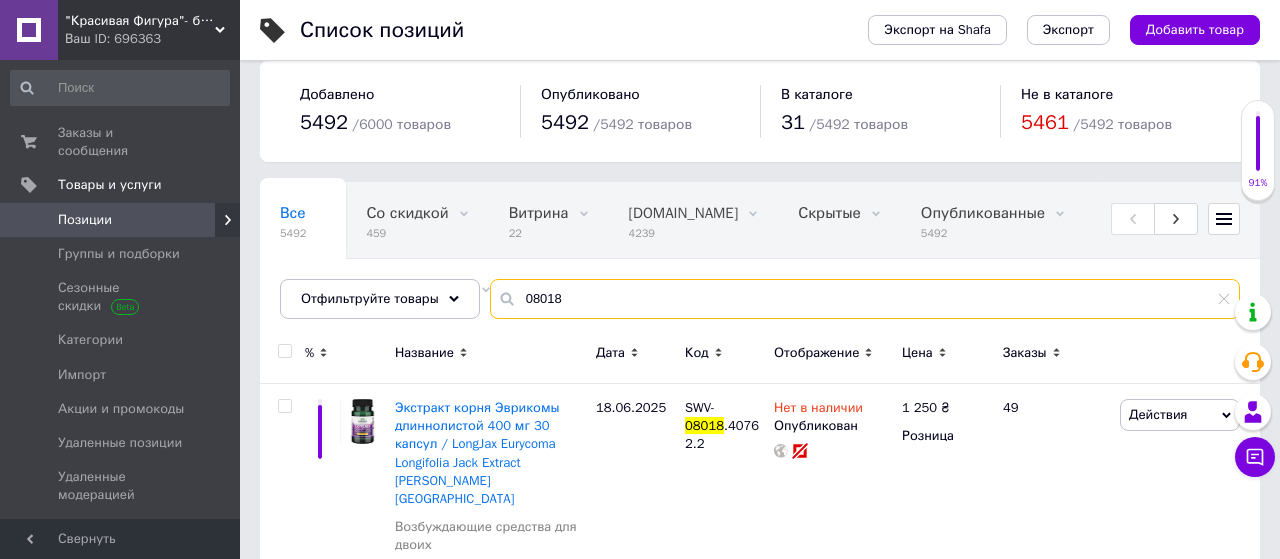 drag, startPoint x: 527, startPoint y: 289, endPoint x: 561, endPoint y: 295, distance: 34.525352 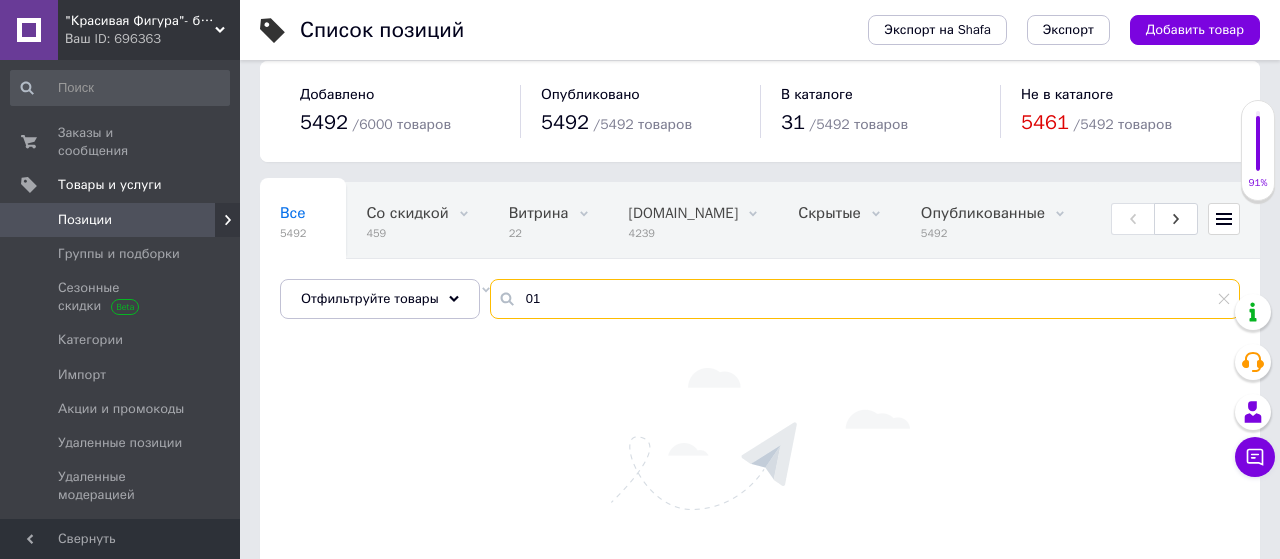 type on "0" 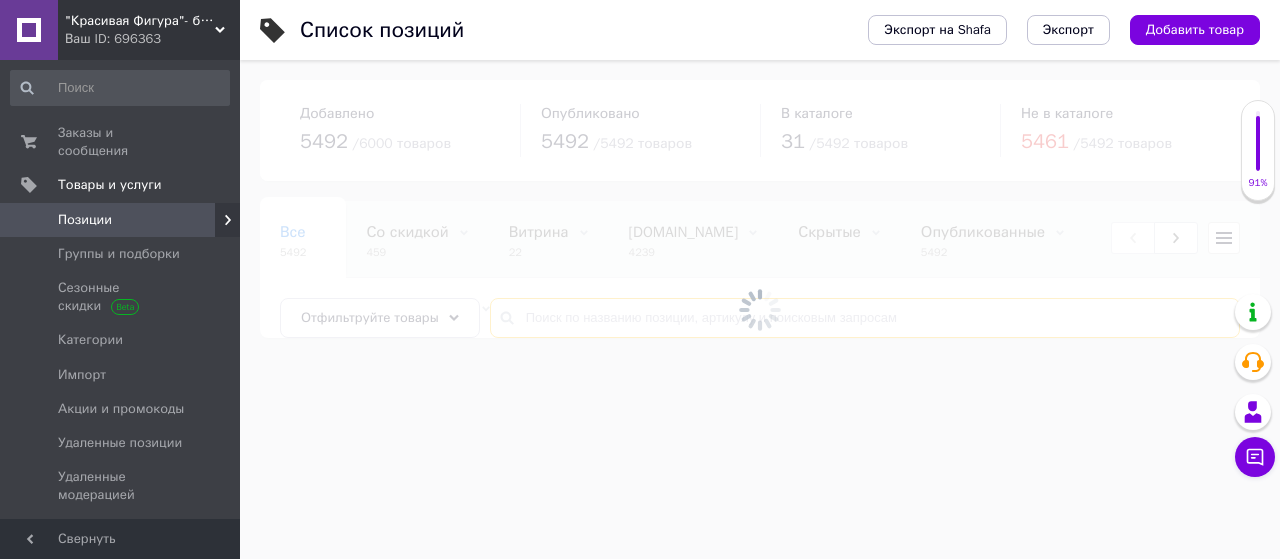 scroll, scrollTop: 0, scrollLeft: 0, axis: both 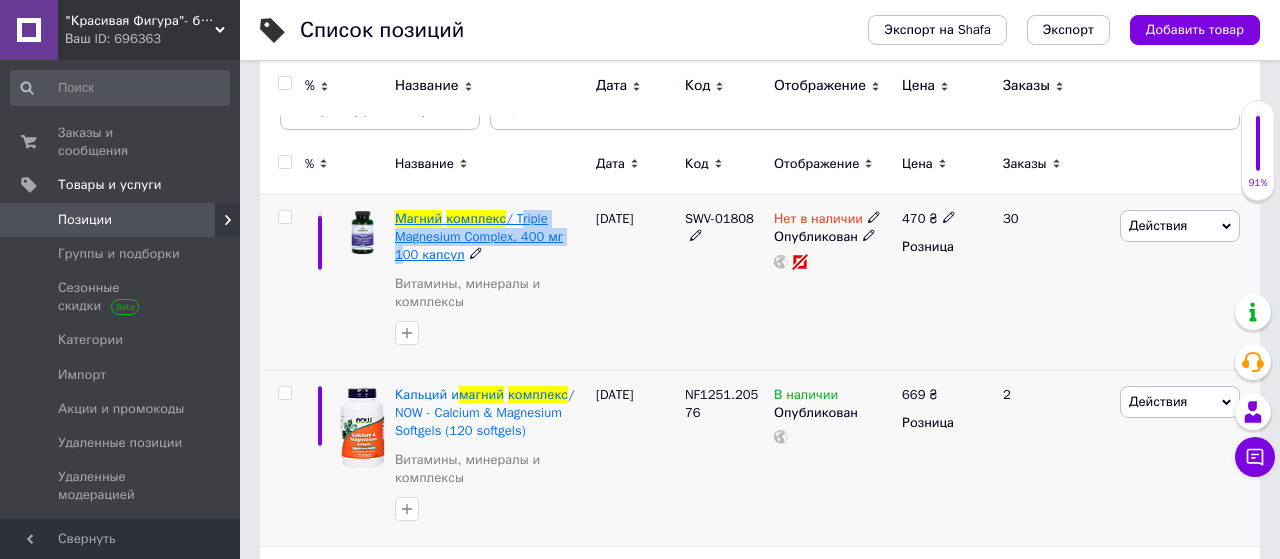 drag, startPoint x: 567, startPoint y: 237, endPoint x: 517, endPoint y: 213, distance: 55.461697 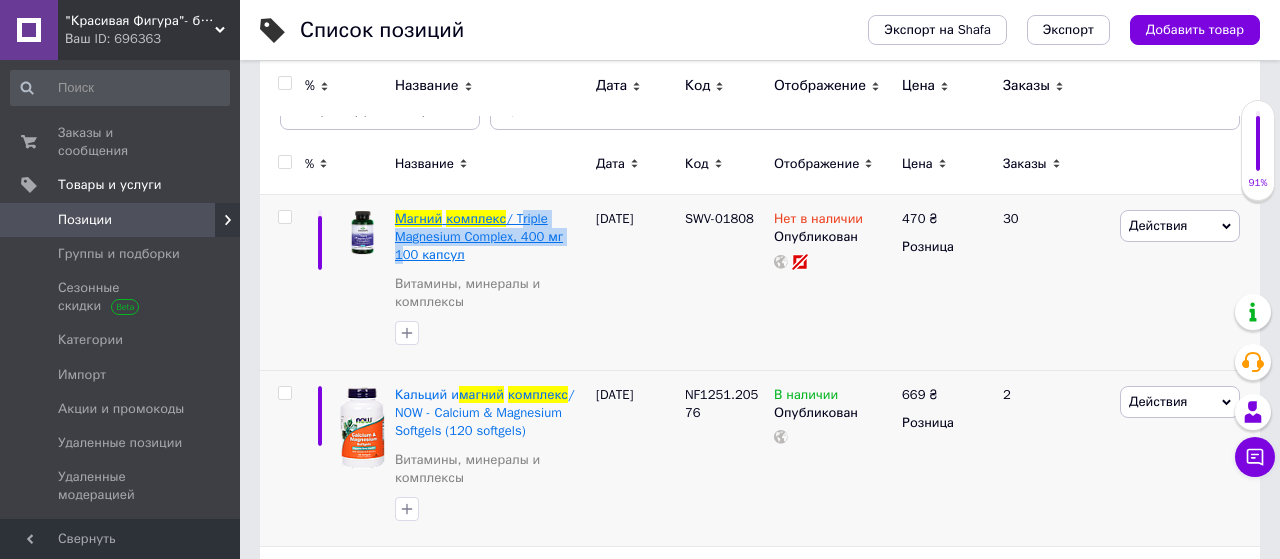copy on "Triple Magnesium Complex, 400 мг" 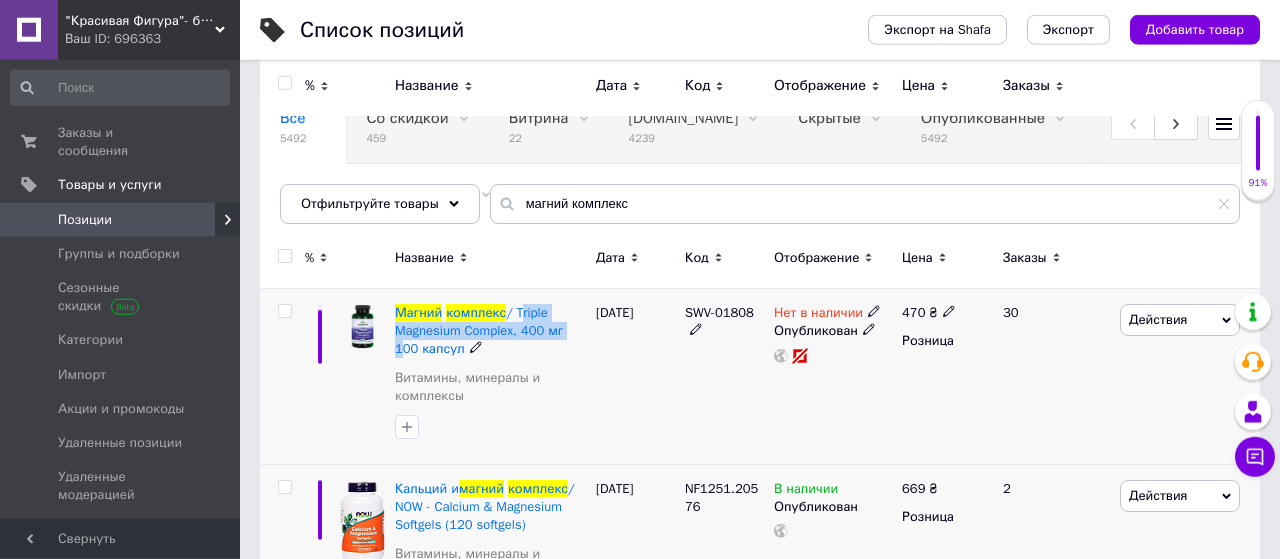 scroll, scrollTop: 0, scrollLeft: 0, axis: both 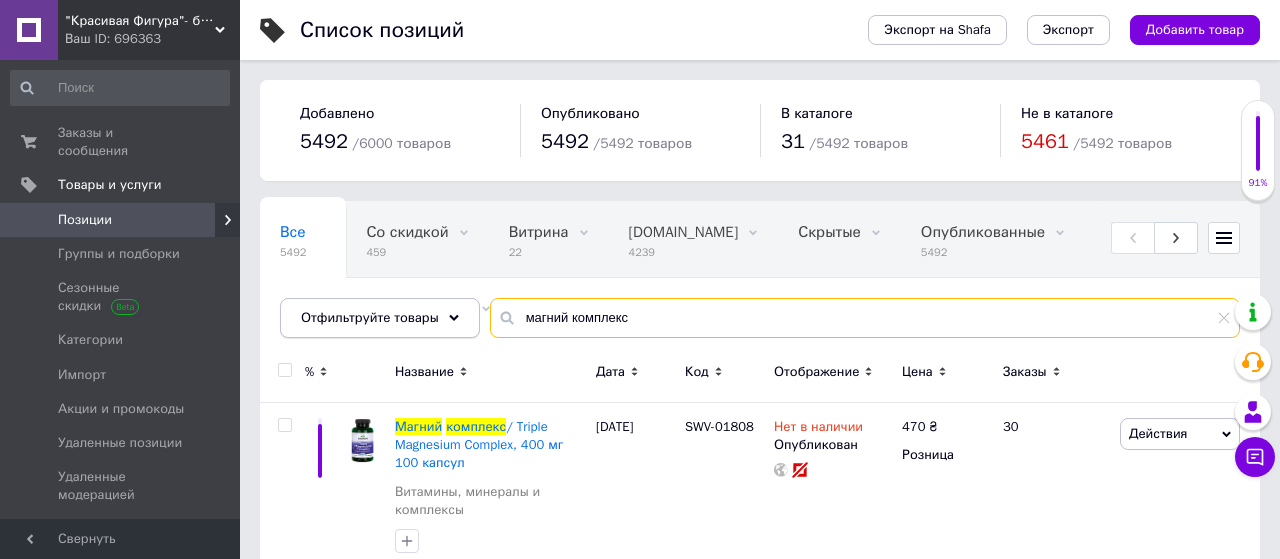 drag, startPoint x: 632, startPoint y: 319, endPoint x: 415, endPoint y: 310, distance: 217.18655 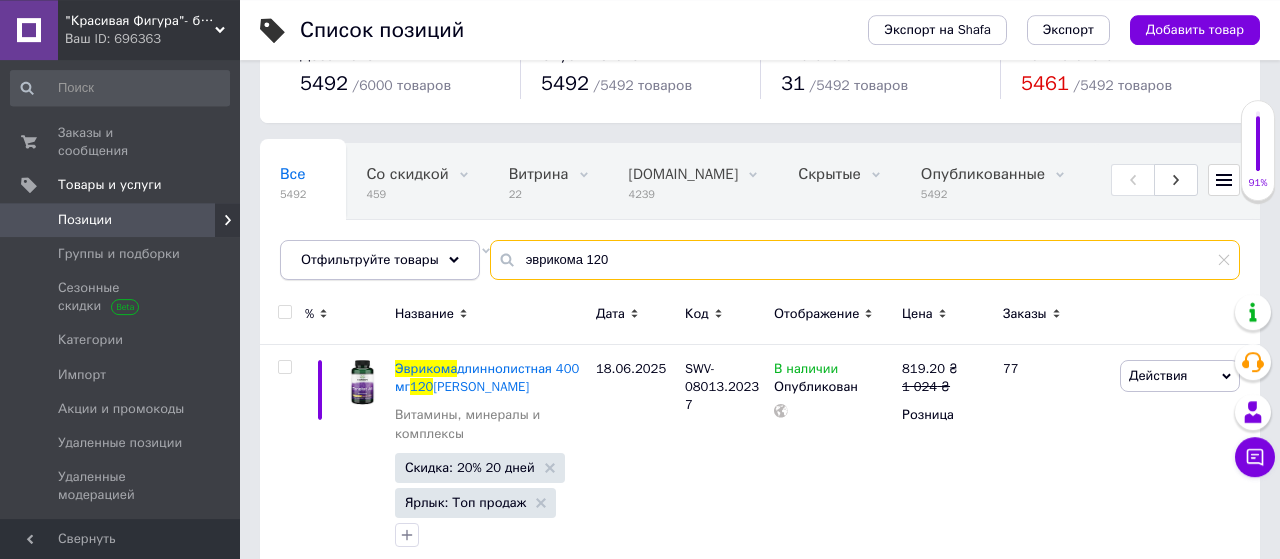 scroll, scrollTop: 89, scrollLeft: 0, axis: vertical 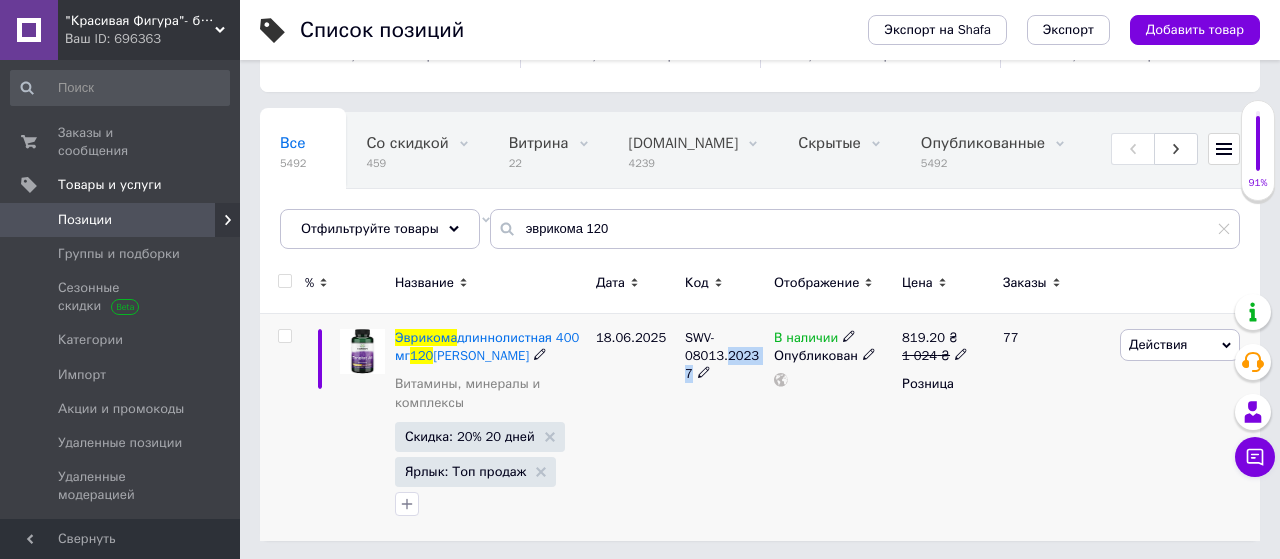 drag, startPoint x: 755, startPoint y: 340, endPoint x: 726, endPoint y: 364, distance: 37.64306 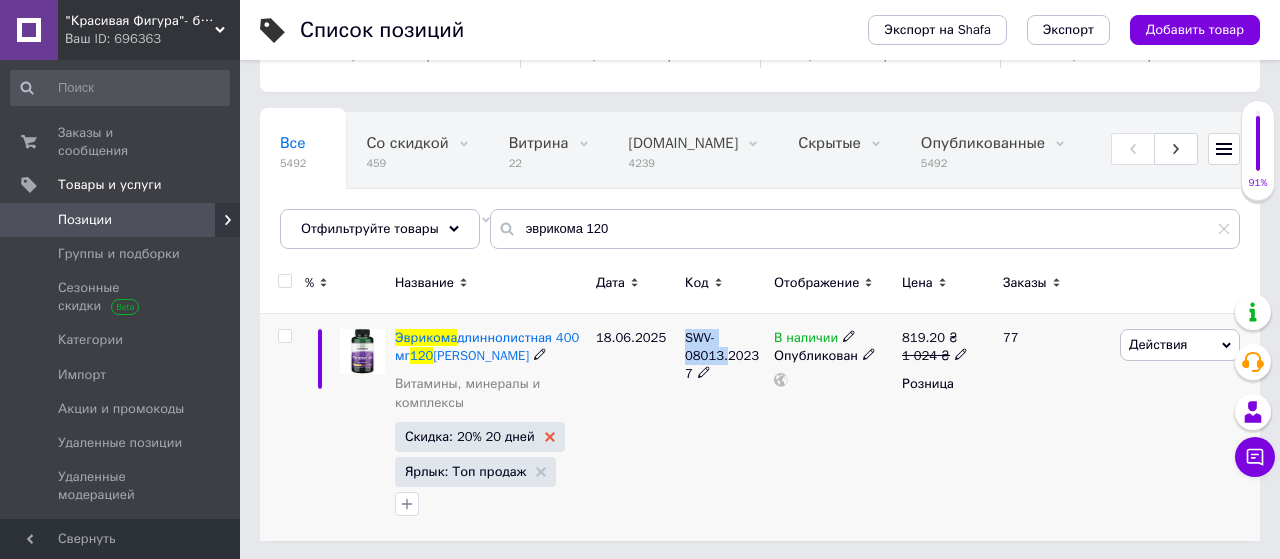 click 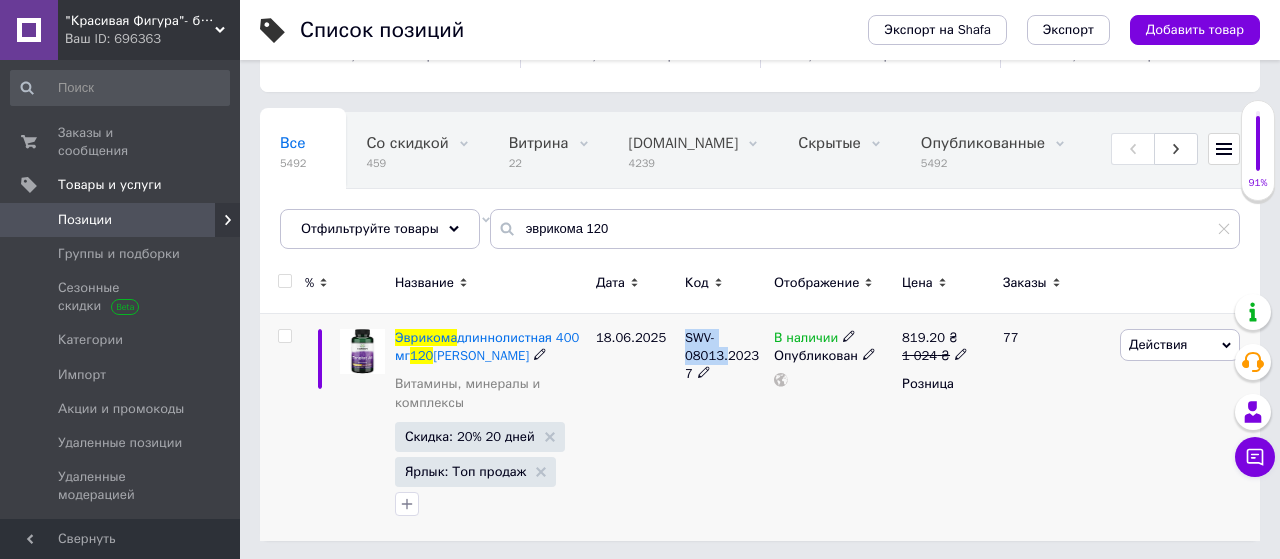 scroll, scrollTop: 54, scrollLeft: 0, axis: vertical 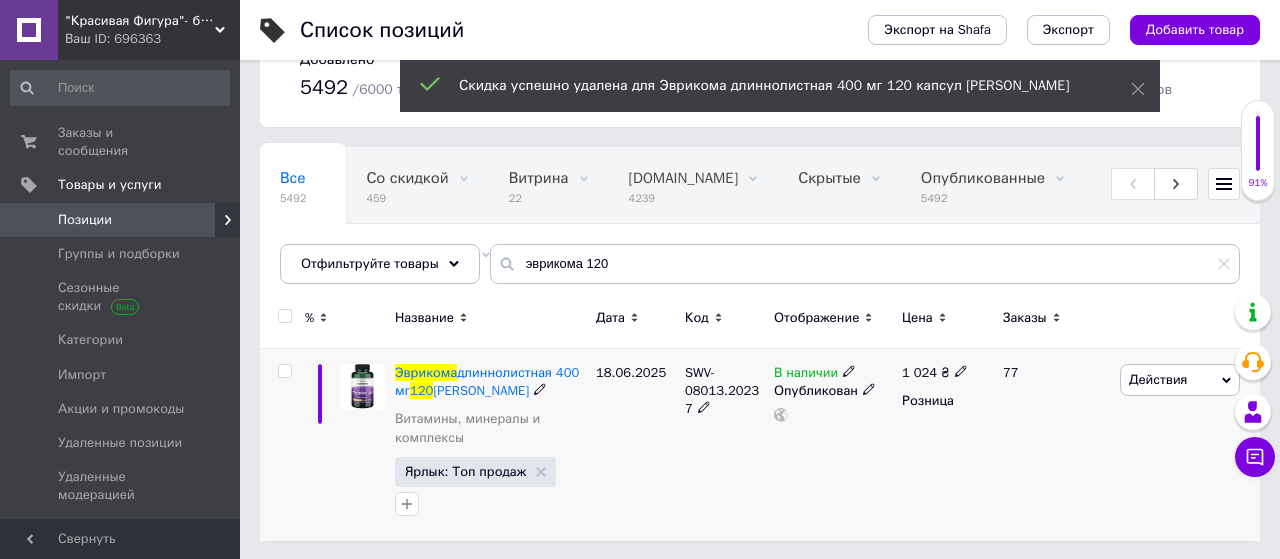 click on "В наличии" at bounding box center (806, 375) 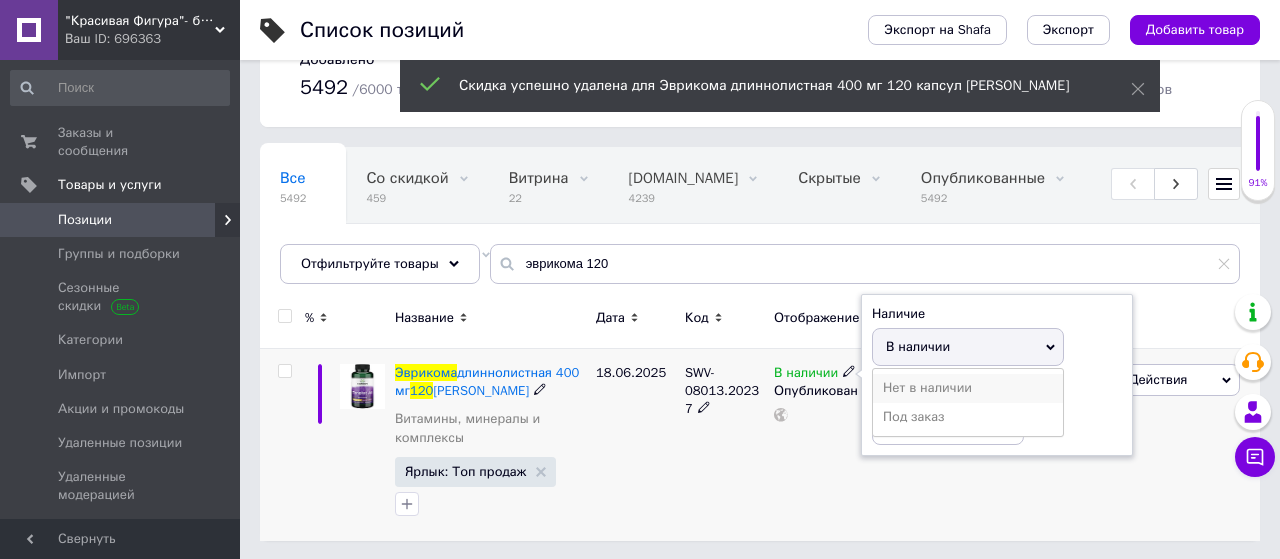 click on "Нет в наличии" at bounding box center (968, 388) 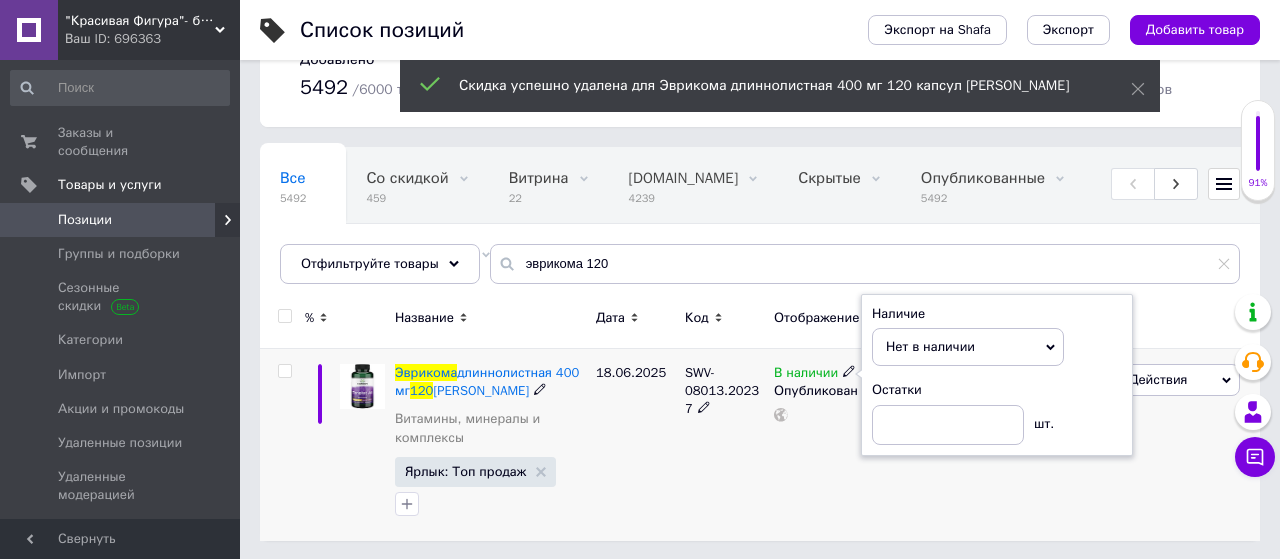 click on "SWV-08013.20237" at bounding box center (724, 445) 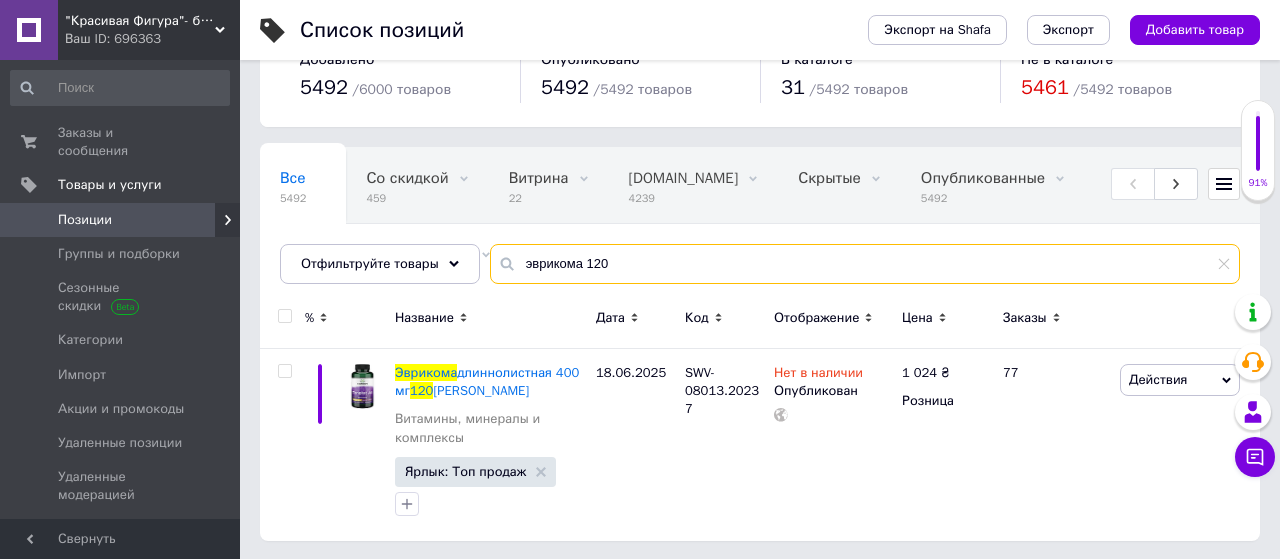 drag, startPoint x: 609, startPoint y: 264, endPoint x: 449, endPoint y: 255, distance: 160.25293 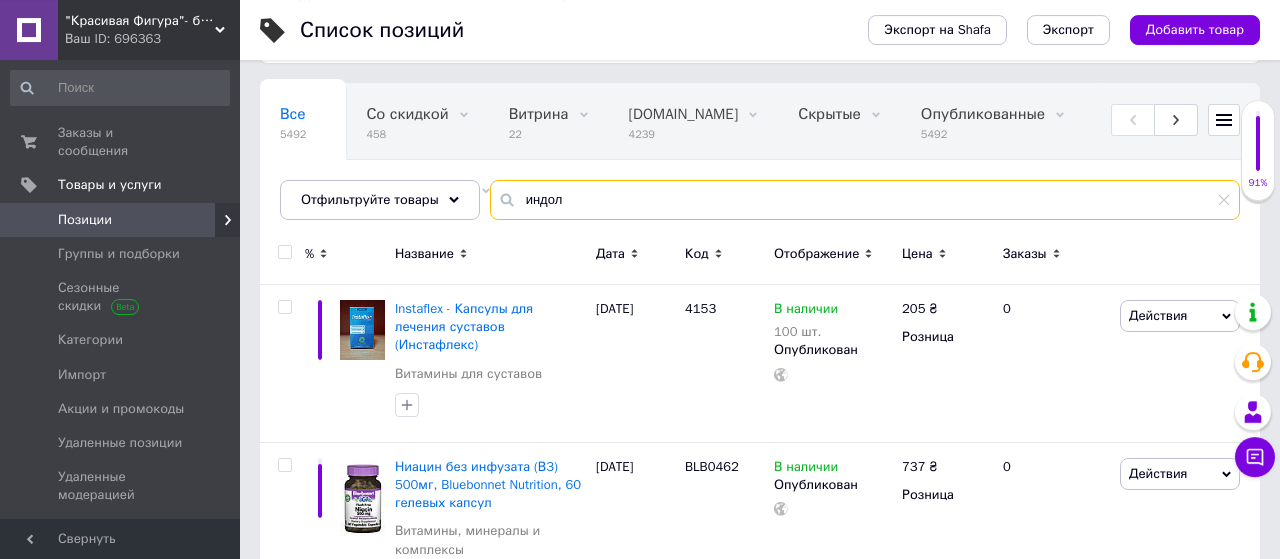 scroll, scrollTop: 158, scrollLeft: 0, axis: vertical 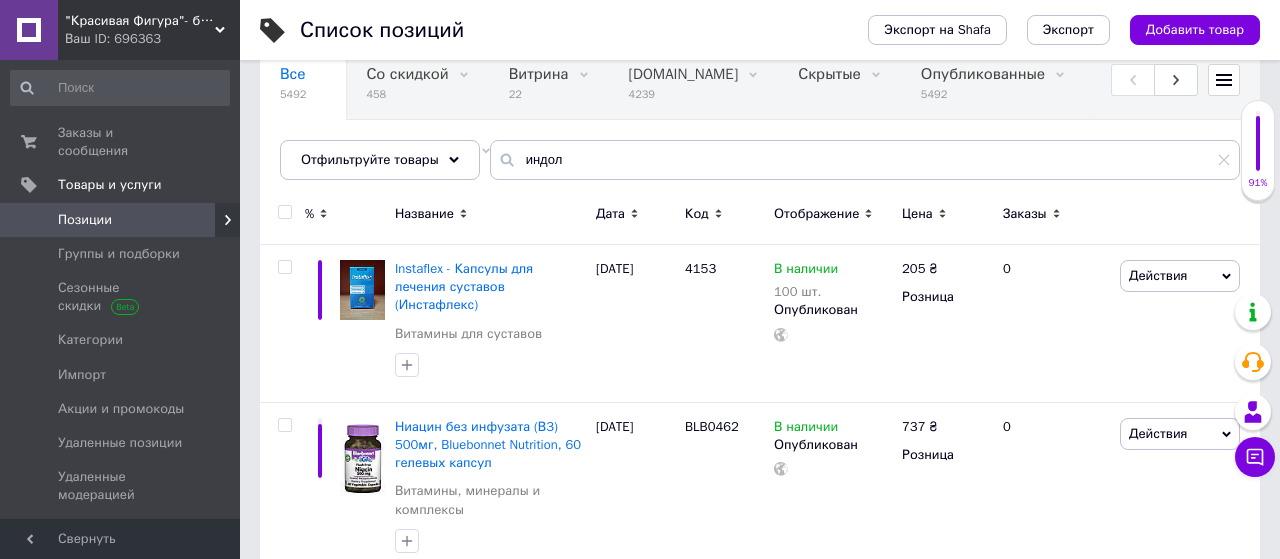 click on "Код" at bounding box center (697, 214) 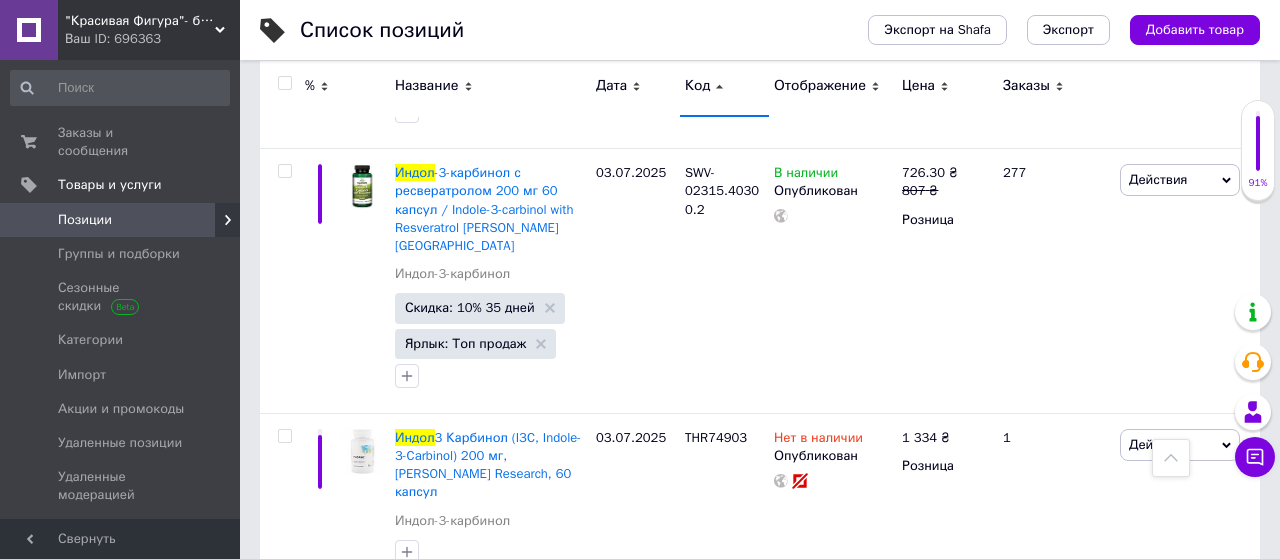scroll, scrollTop: 878, scrollLeft: 0, axis: vertical 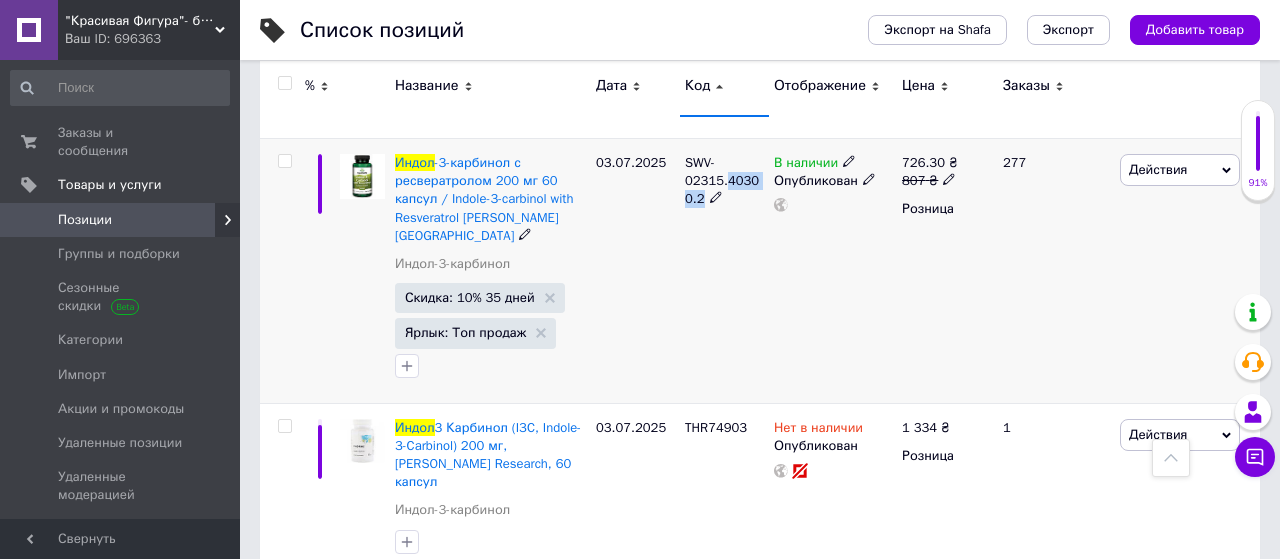 drag, startPoint x: 756, startPoint y: 161, endPoint x: 761, endPoint y: 195, distance: 34.36568 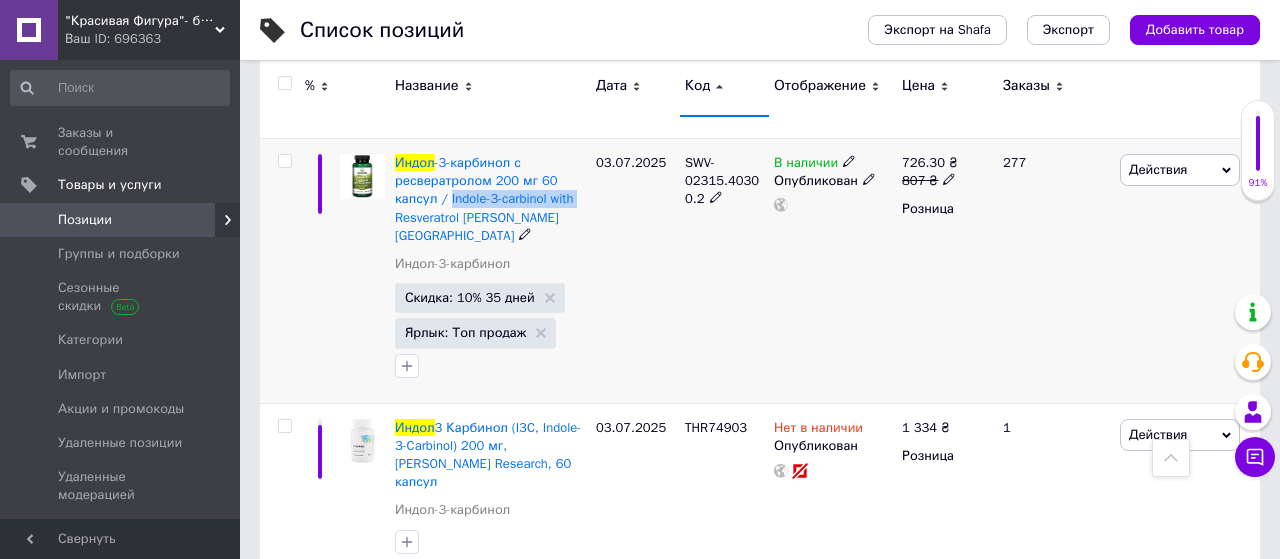 drag, startPoint x: 585, startPoint y: 197, endPoint x: 449, endPoint y: 206, distance: 136.29747 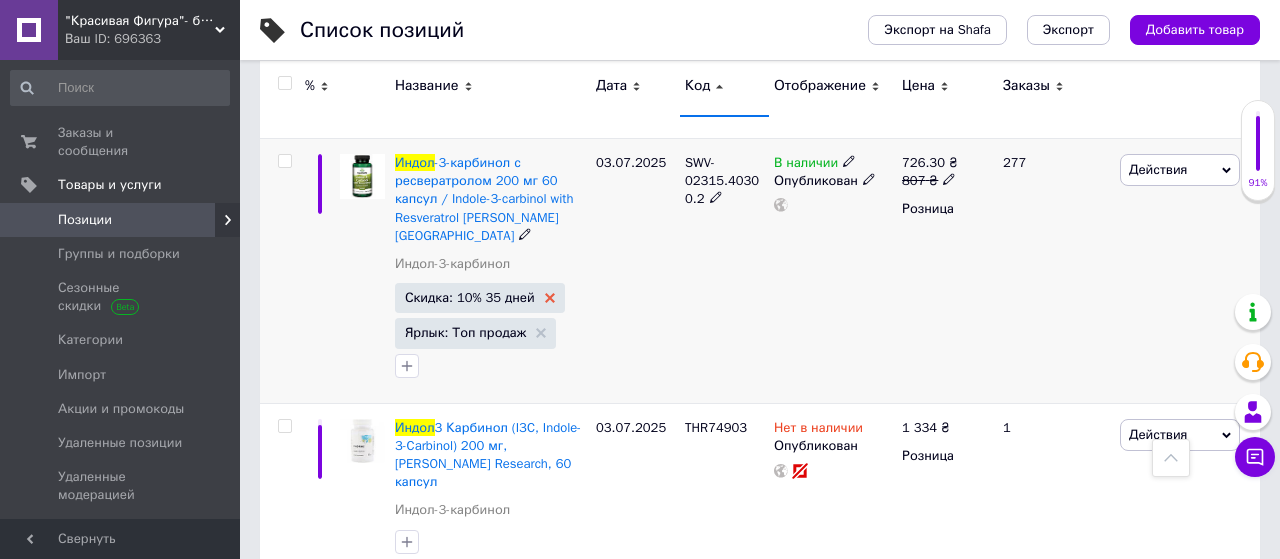 click 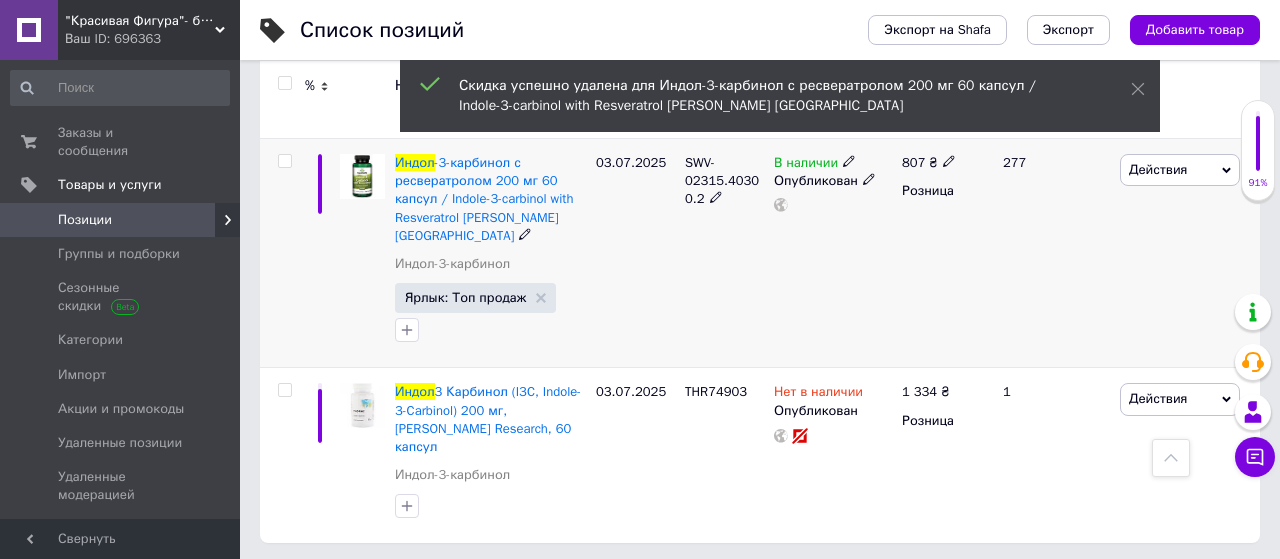 scroll, scrollTop: 843, scrollLeft: 0, axis: vertical 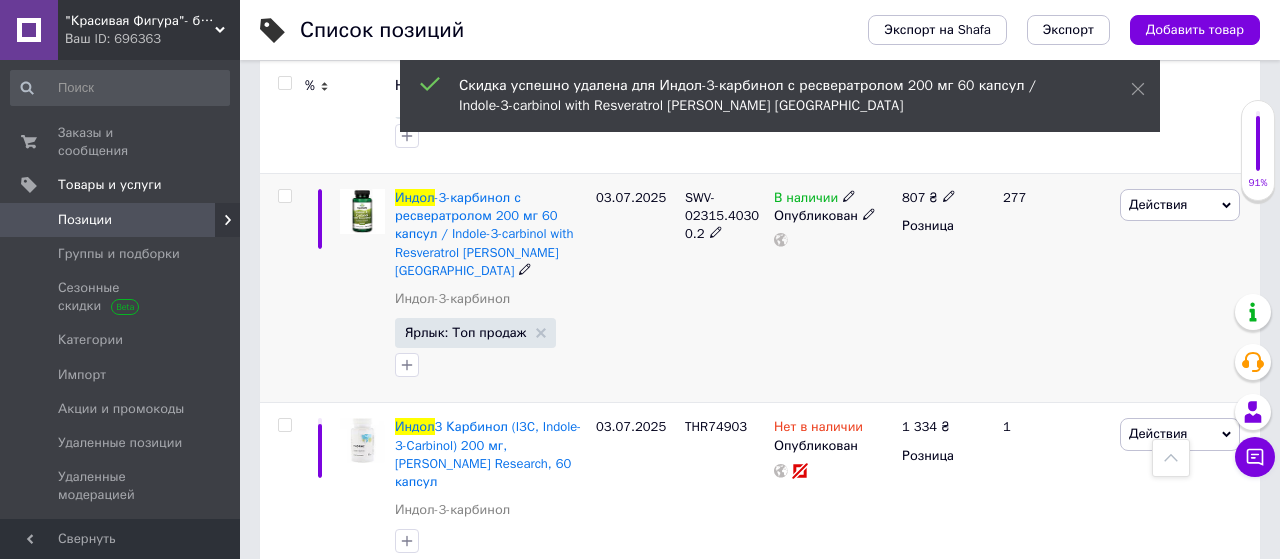 click on "В наличии" at bounding box center [806, 200] 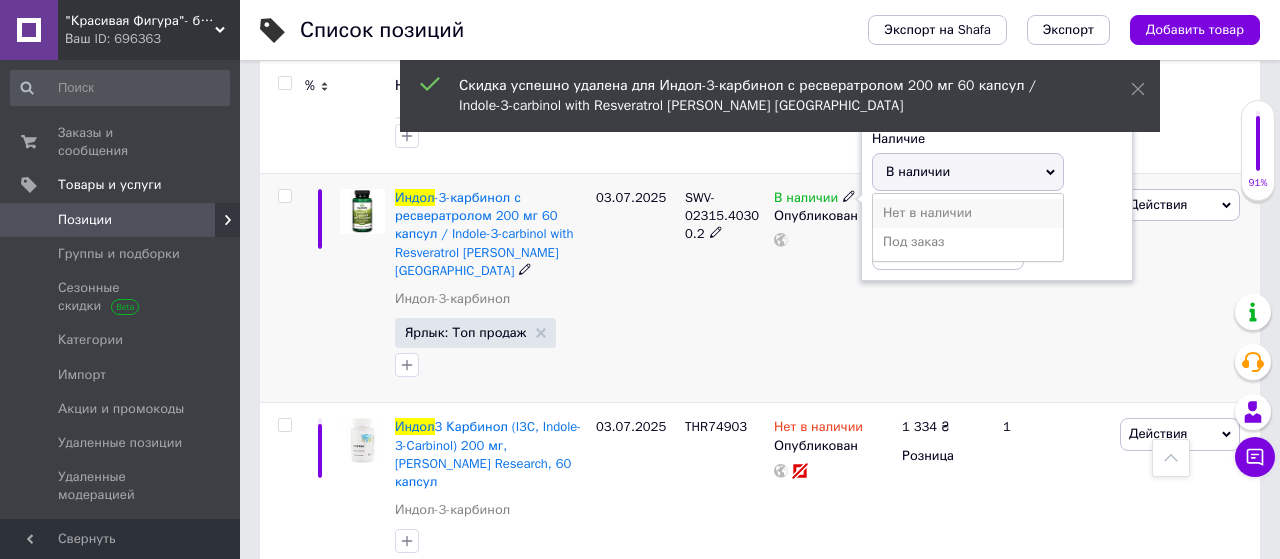 click on "Нет в наличии" at bounding box center (968, 213) 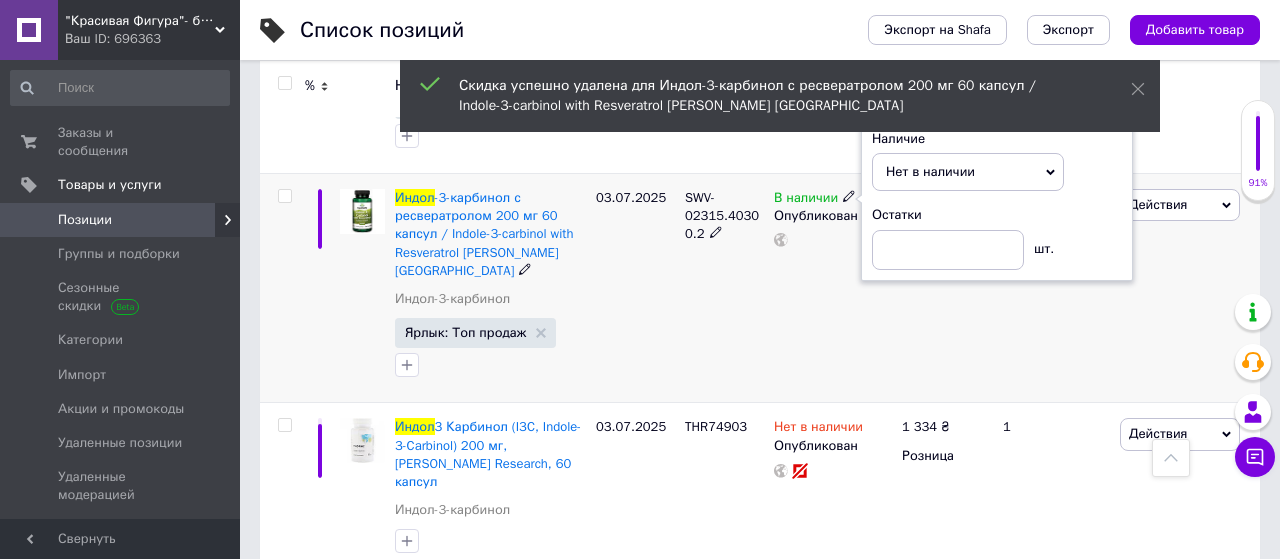 click on "В наличии Наличие Нет в наличии В наличии Под заказ Остатки шт. Опубликован" at bounding box center [833, 288] 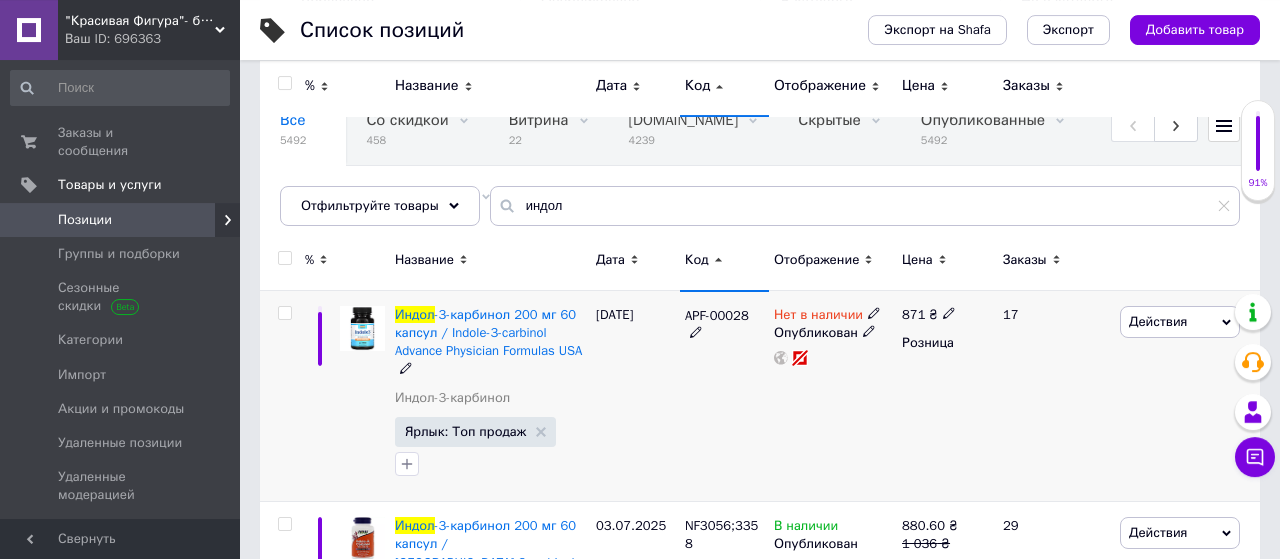 scroll, scrollTop: 11, scrollLeft: 0, axis: vertical 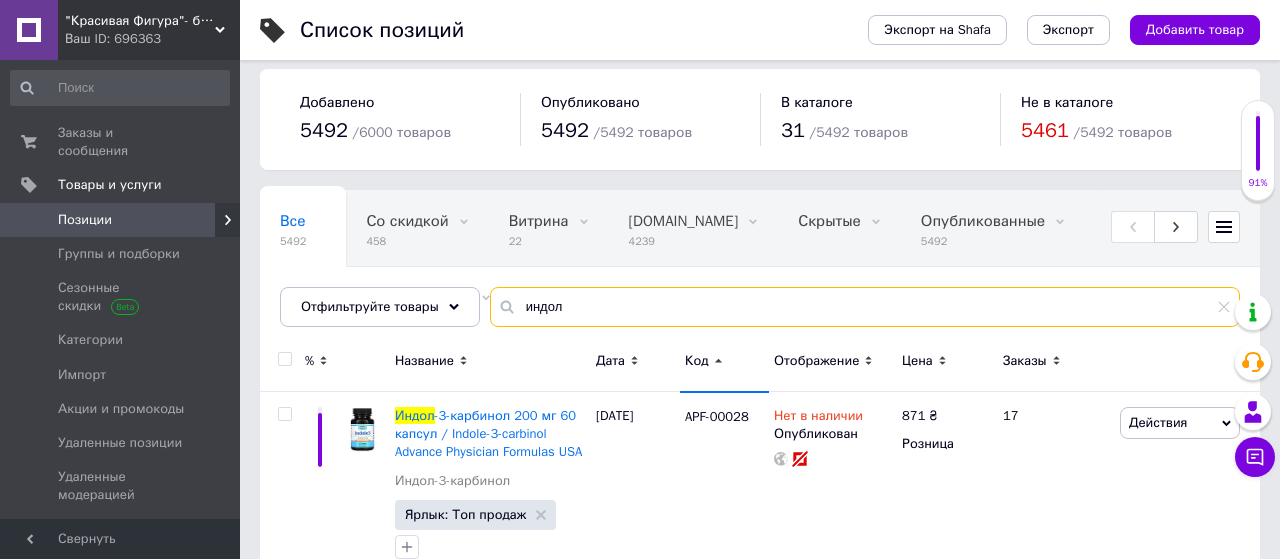 click on "индол" at bounding box center [865, 307] 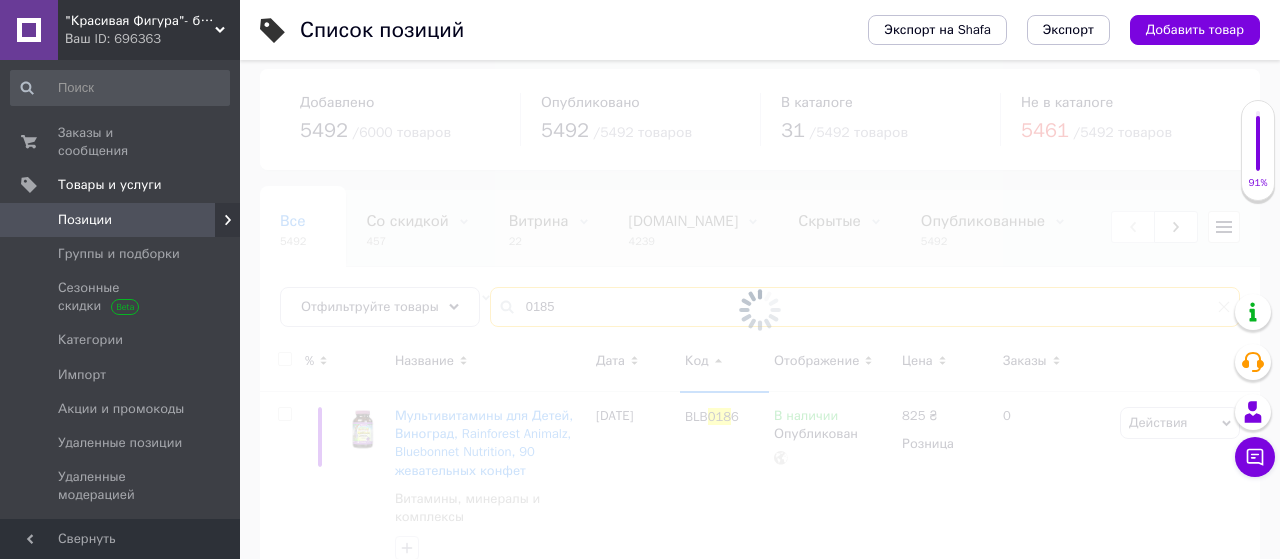 type on "01853" 